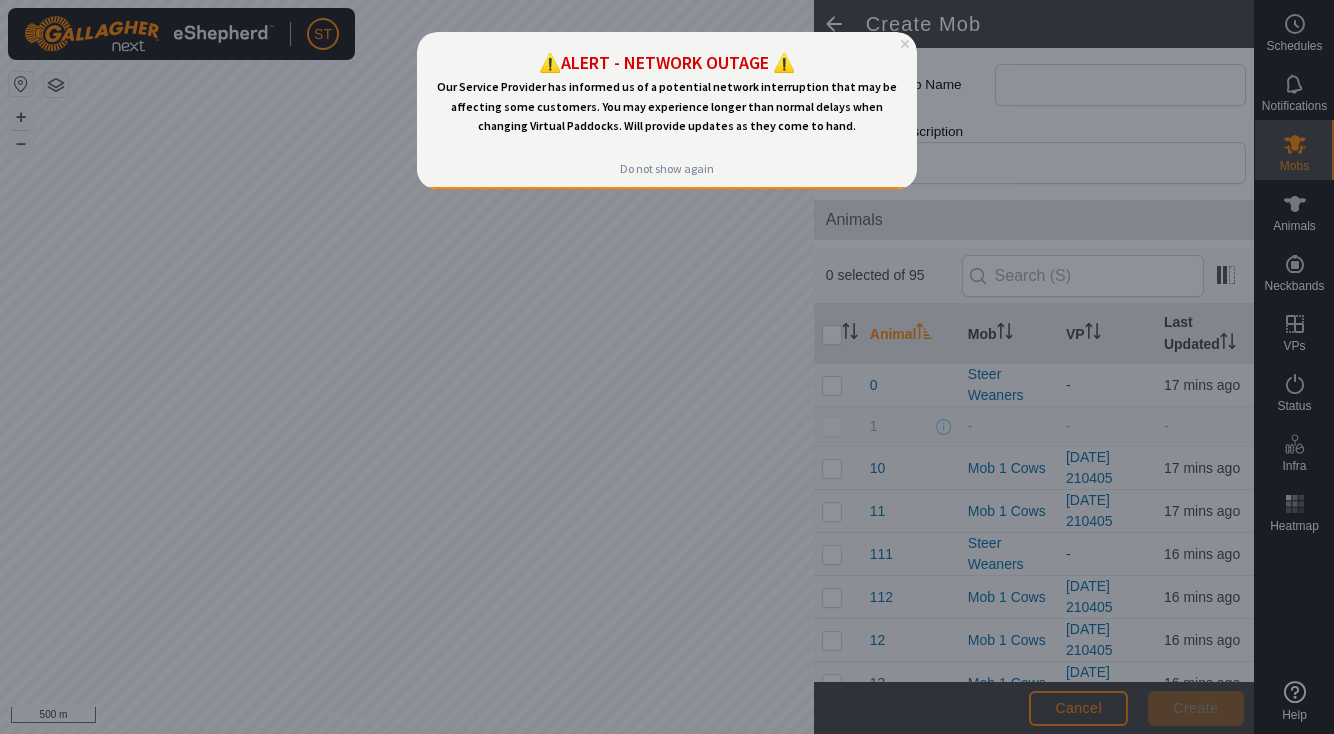 scroll, scrollTop: 0, scrollLeft: 0, axis: both 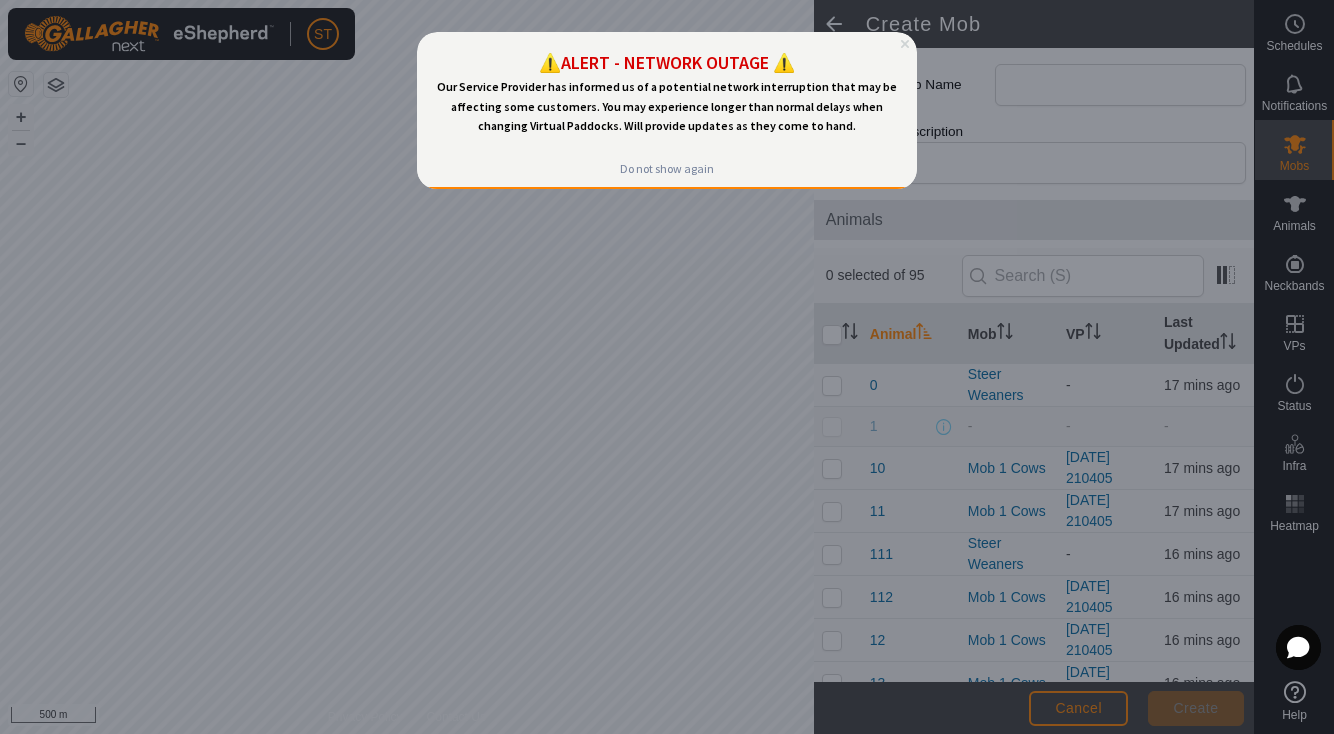click 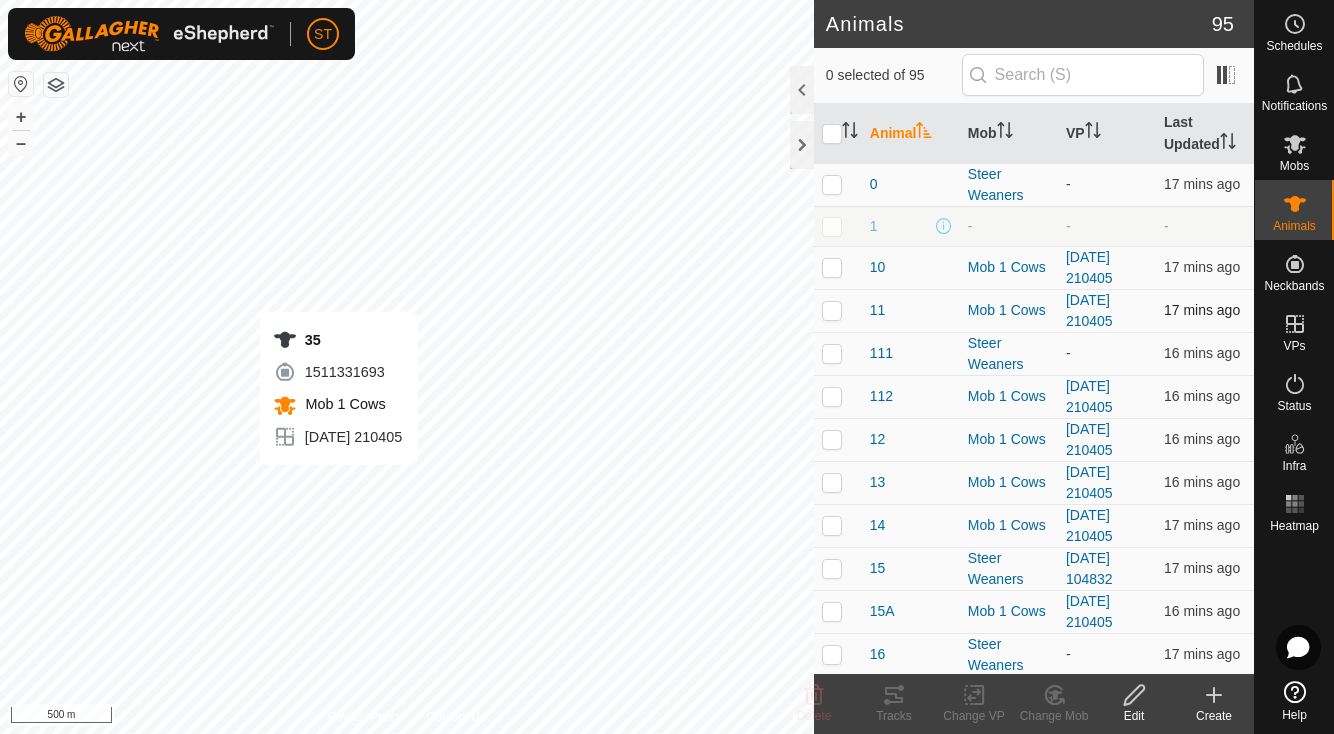 checkbox on "true" 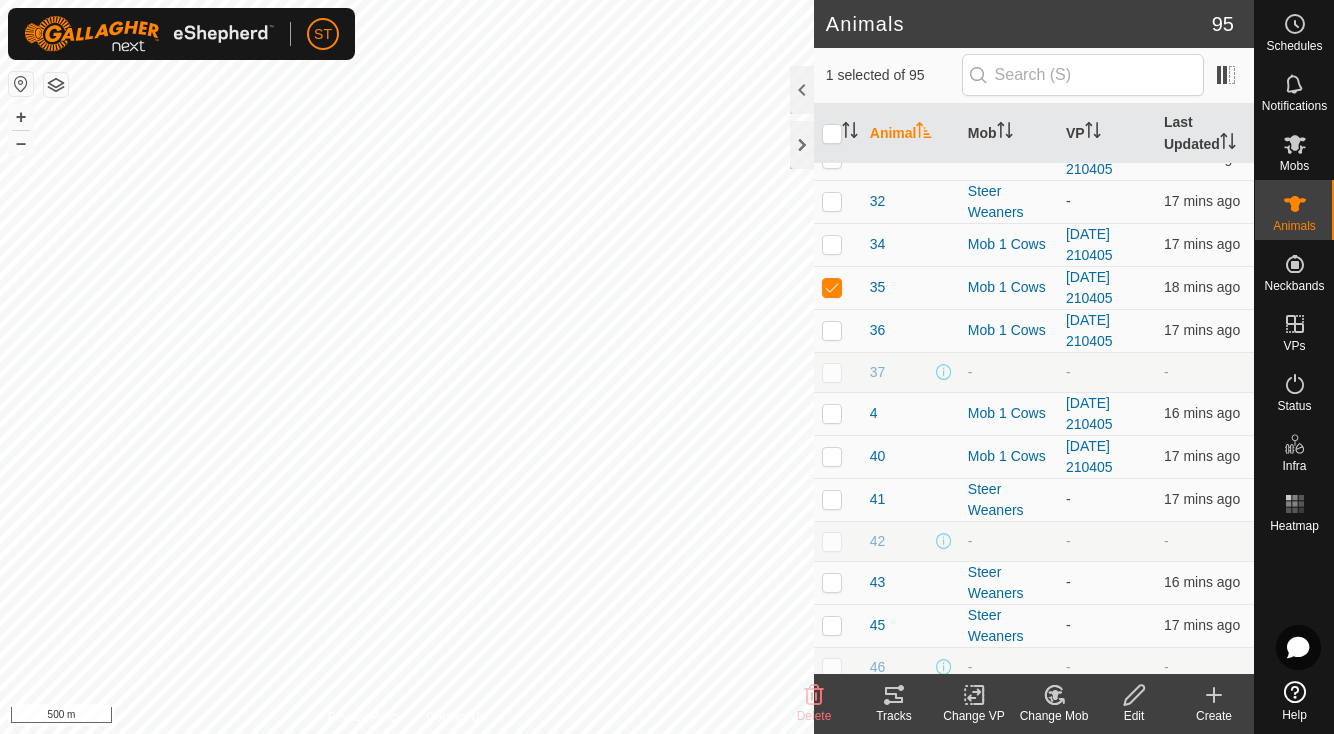 scroll, scrollTop: 1348, scrollLeft: 0, axis: vertical 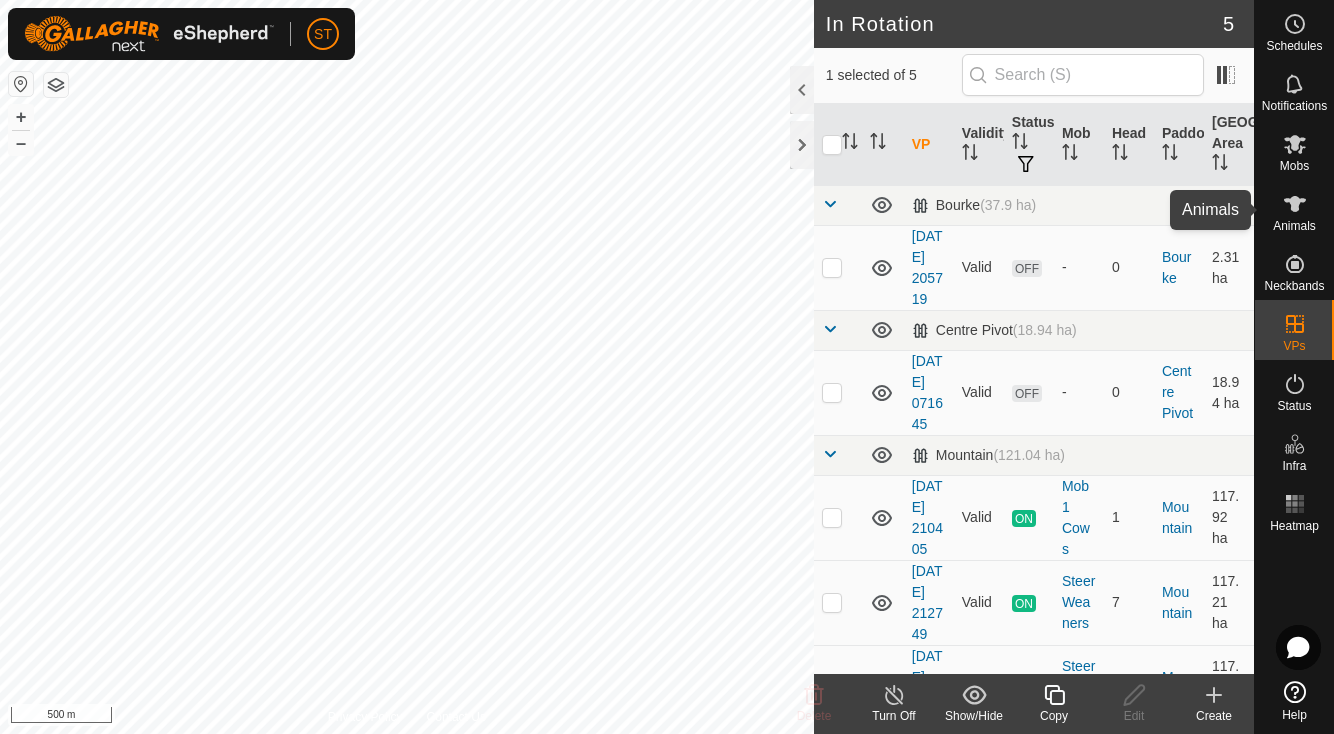 click 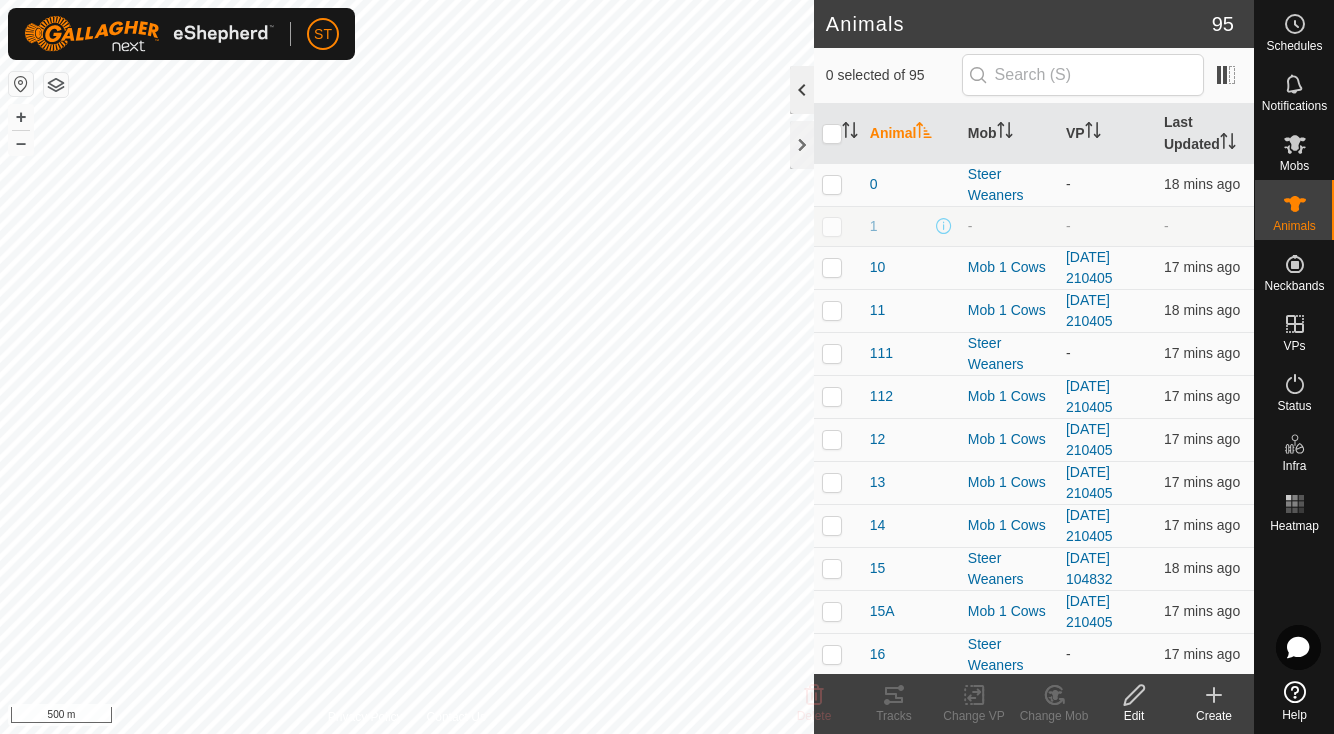 click 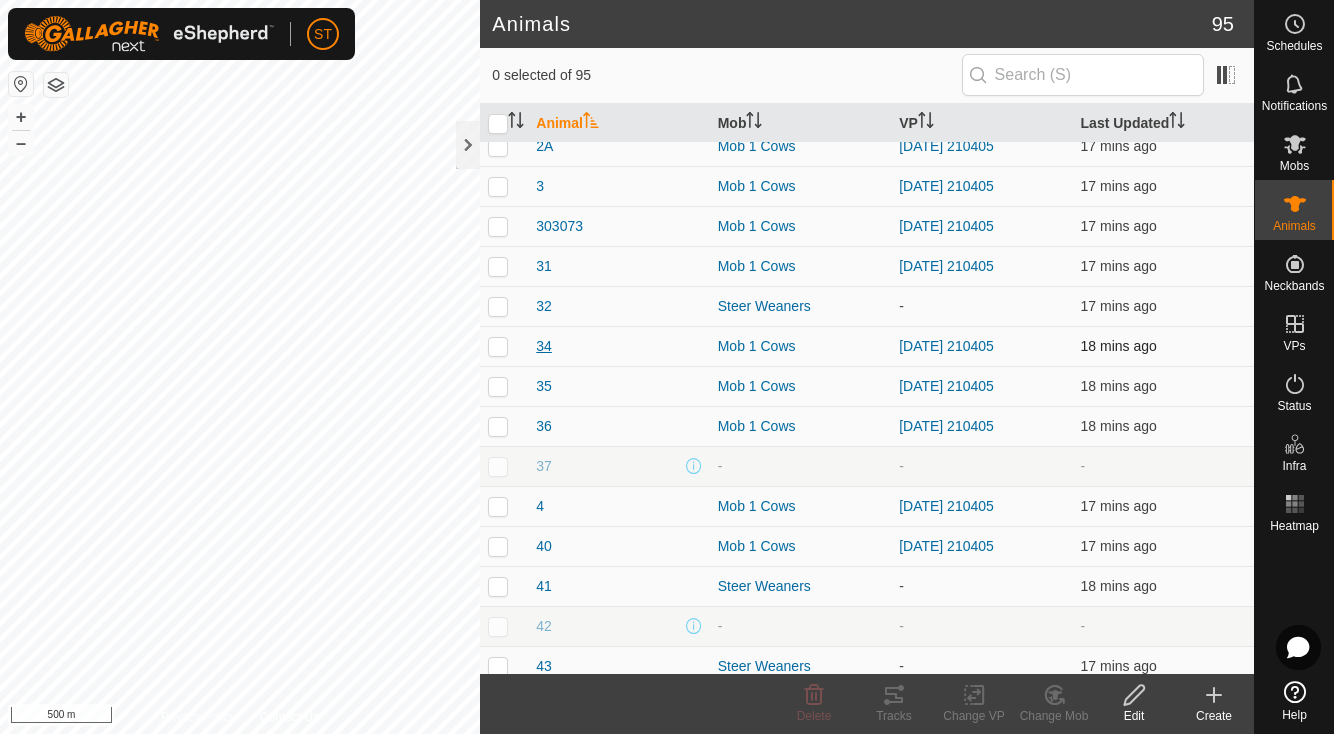 scroll, scrollTop: 1096, scrollLeft: 0, axis: vertical 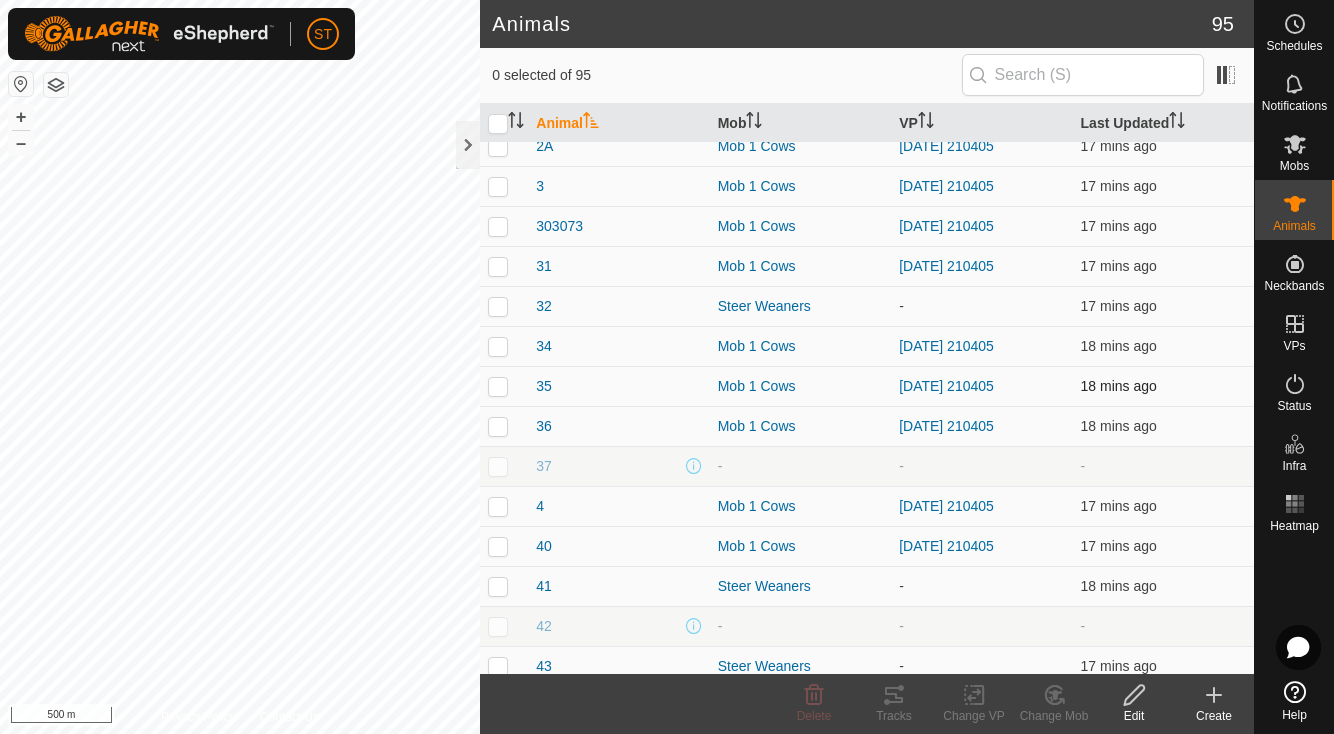 click at bounding box center (498, 386) 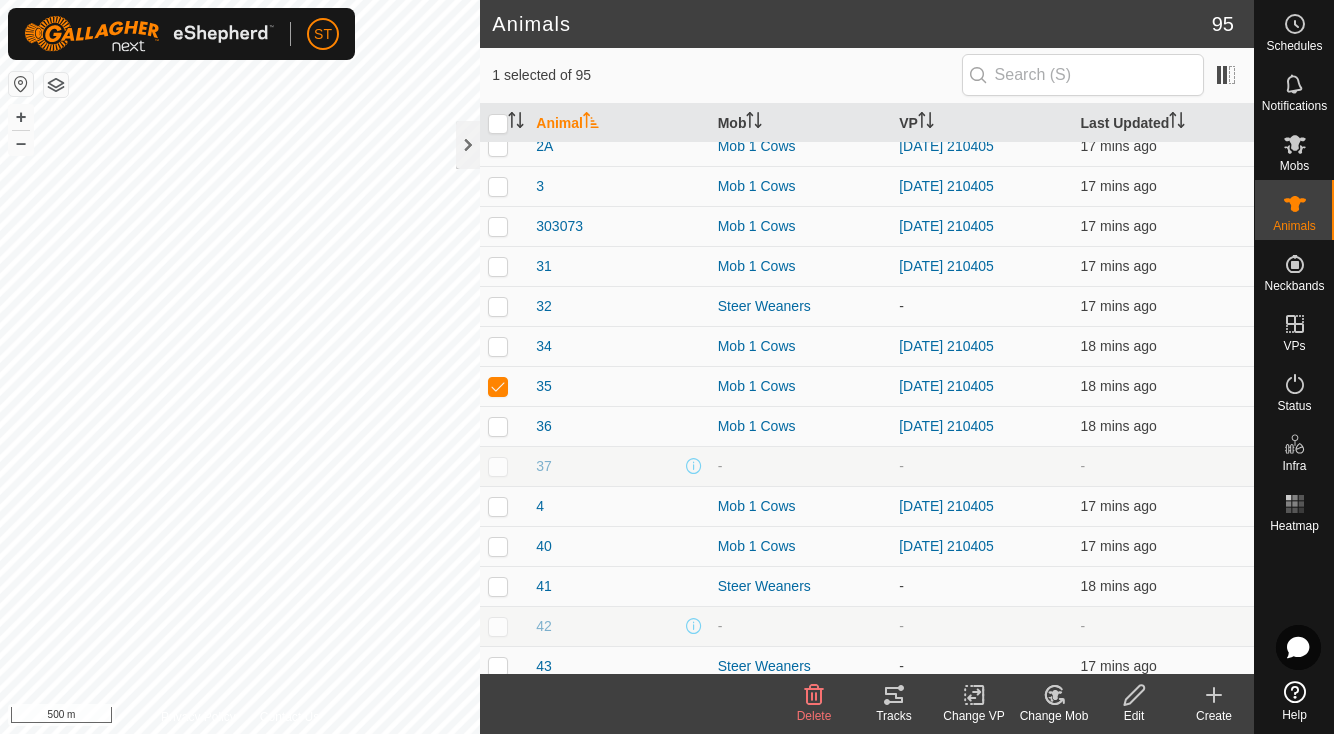 click 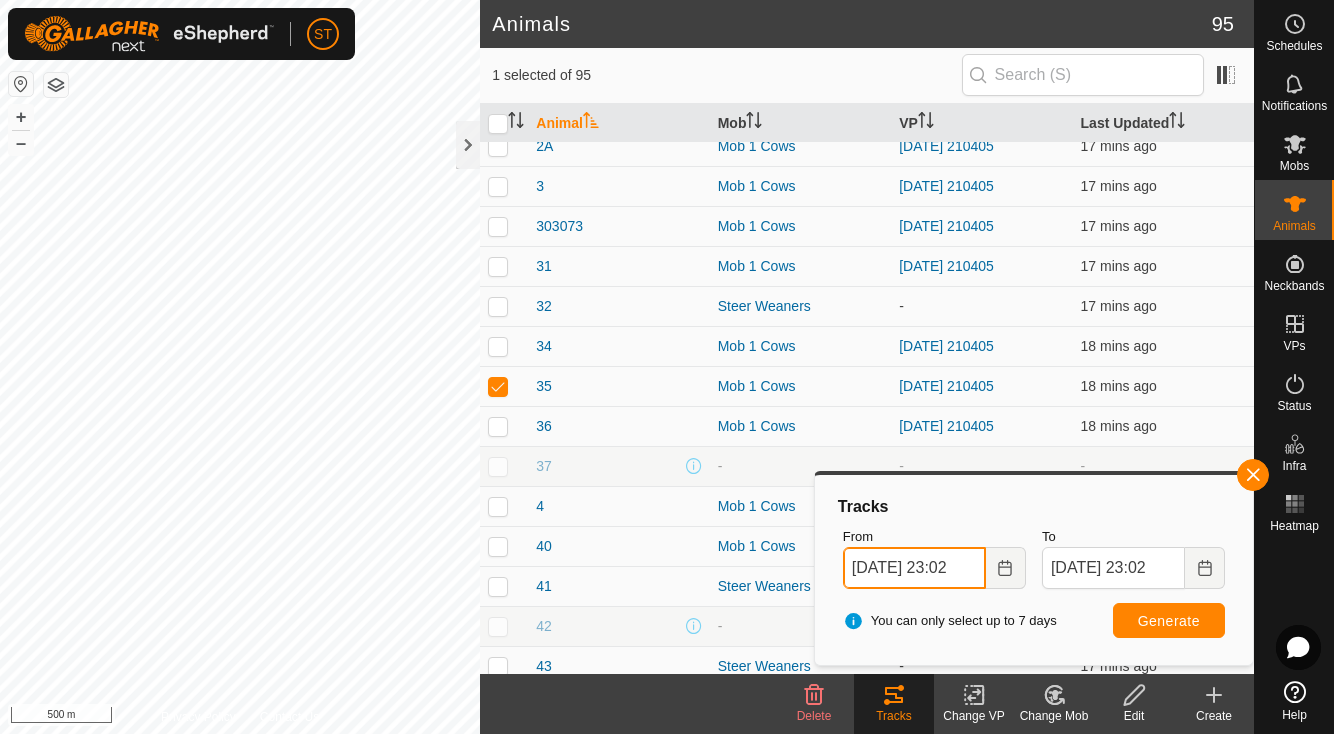click on "[DATE] 23:02" at bounding box center [914, 568] 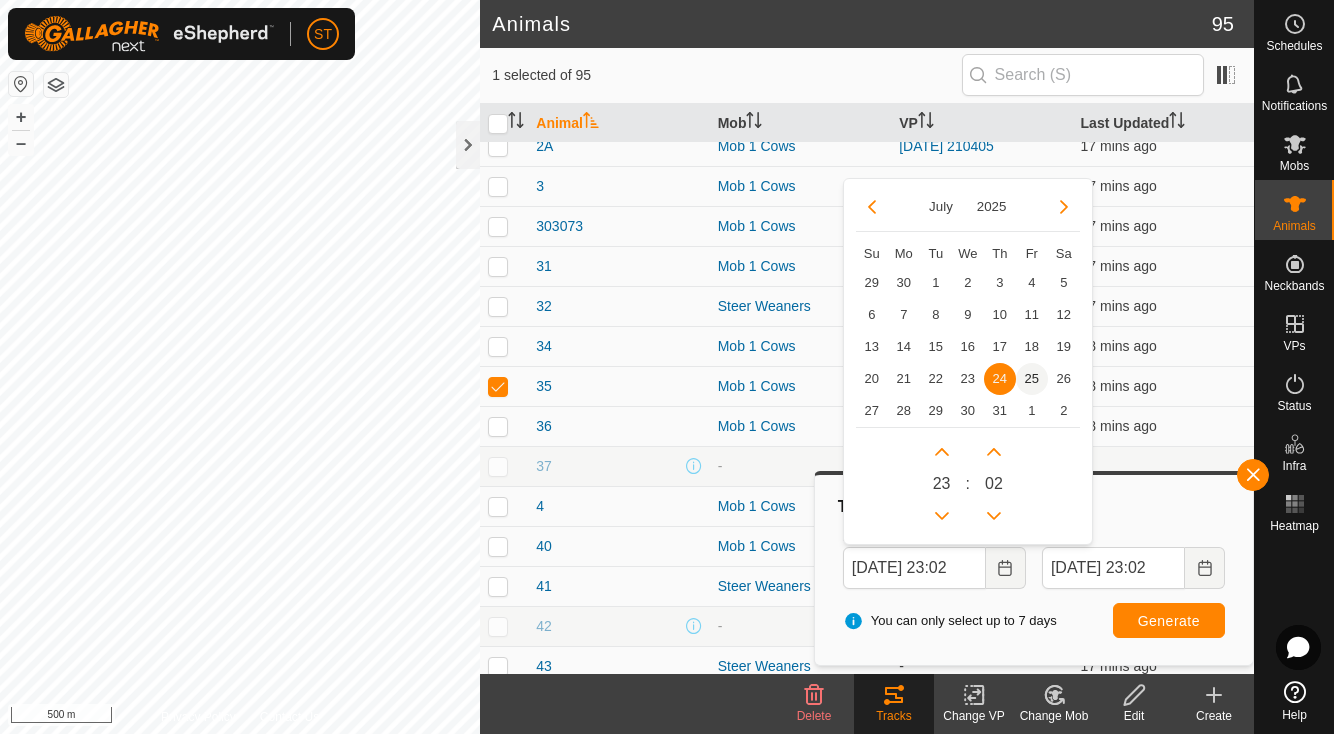 click on "25" at bounding box center [1032, 379] 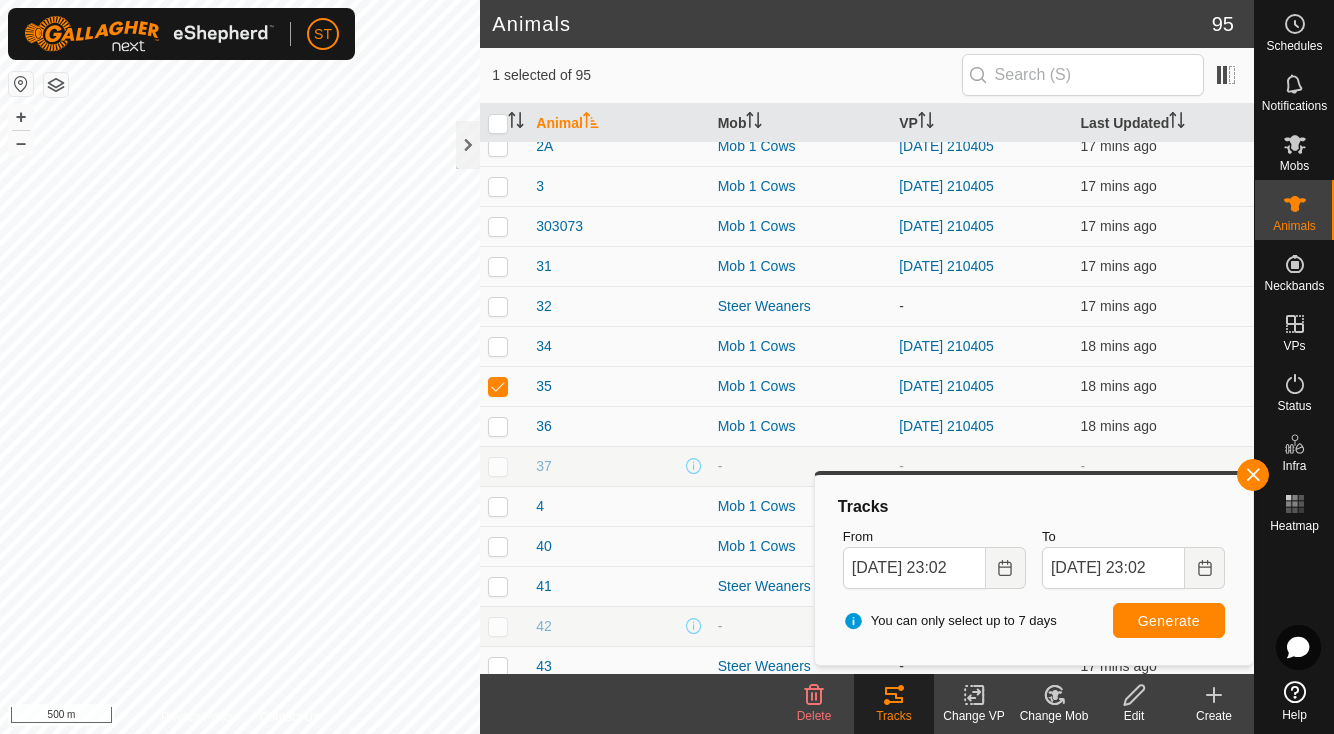 click on "Generate" at bounding box center (1169, 621) 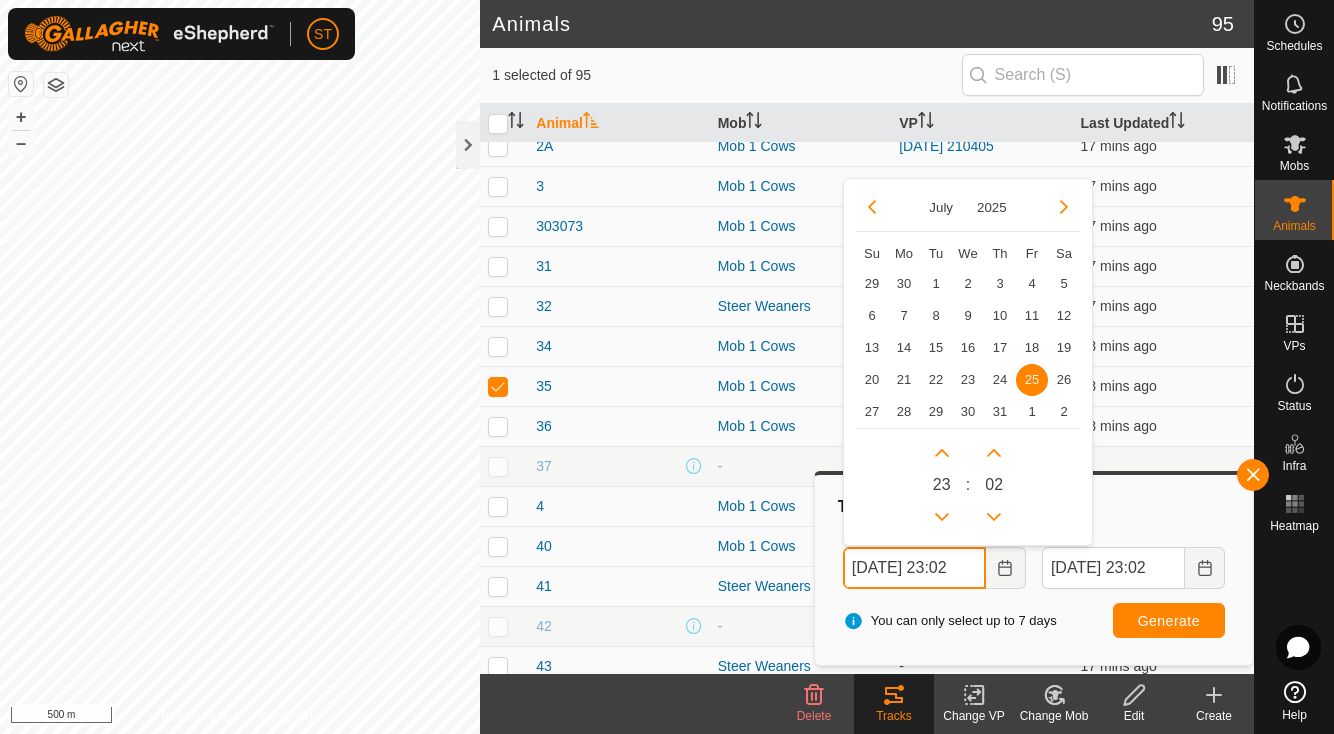 click on "[DATE] 23:02" at bounding box center [914, 568] 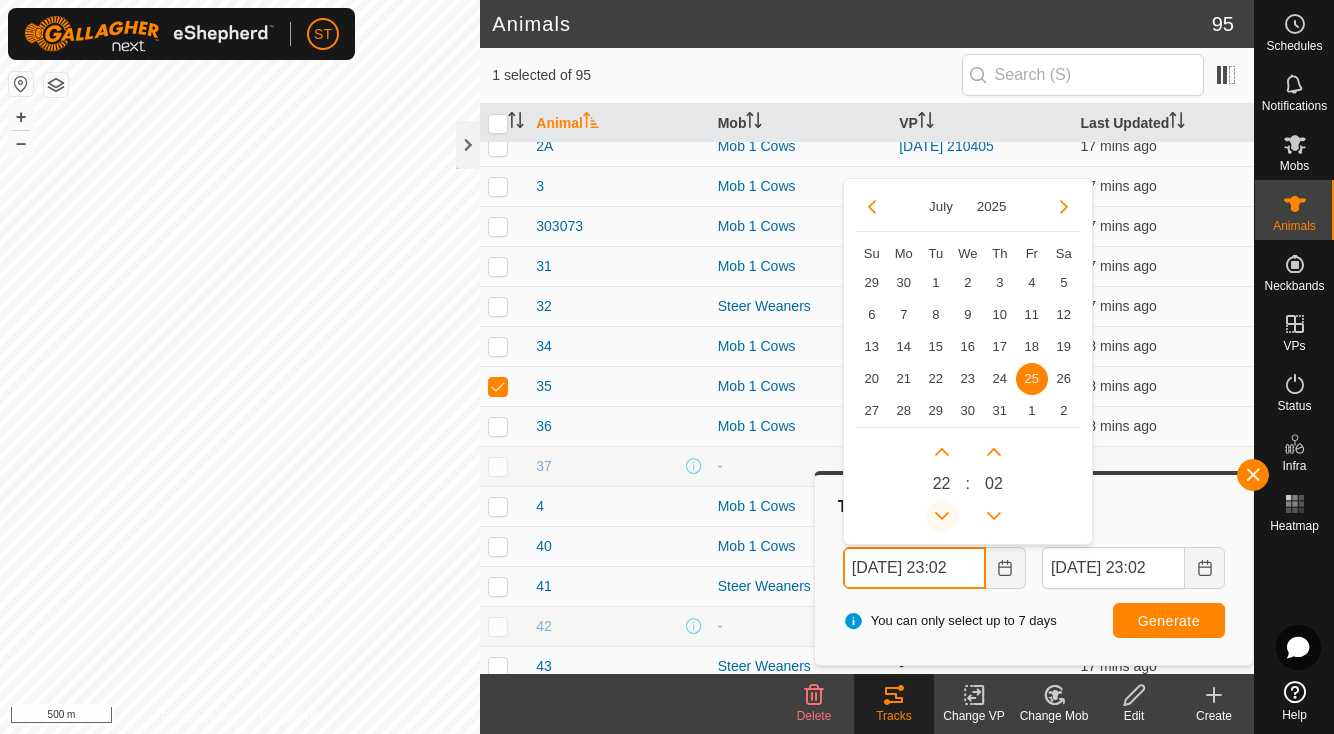 click at bounding box center [942, 516] 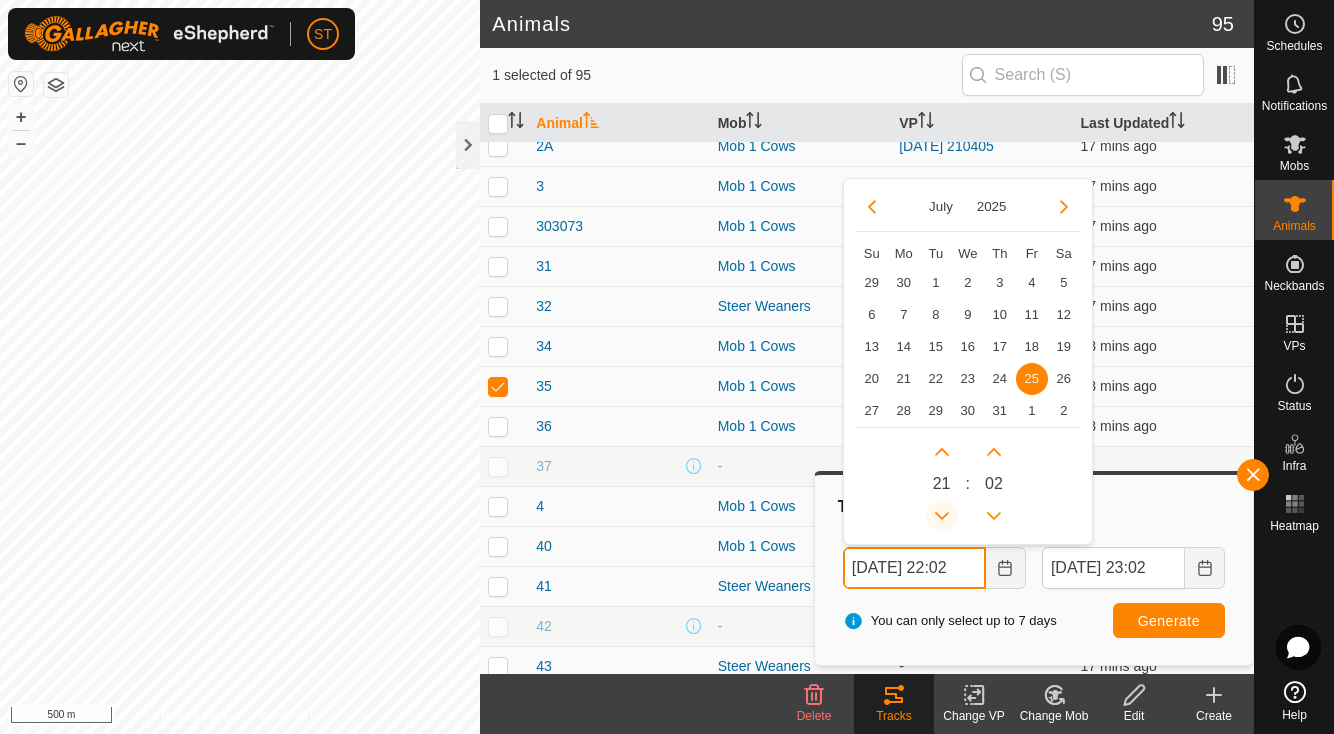 click at bounding box center [942, 516] 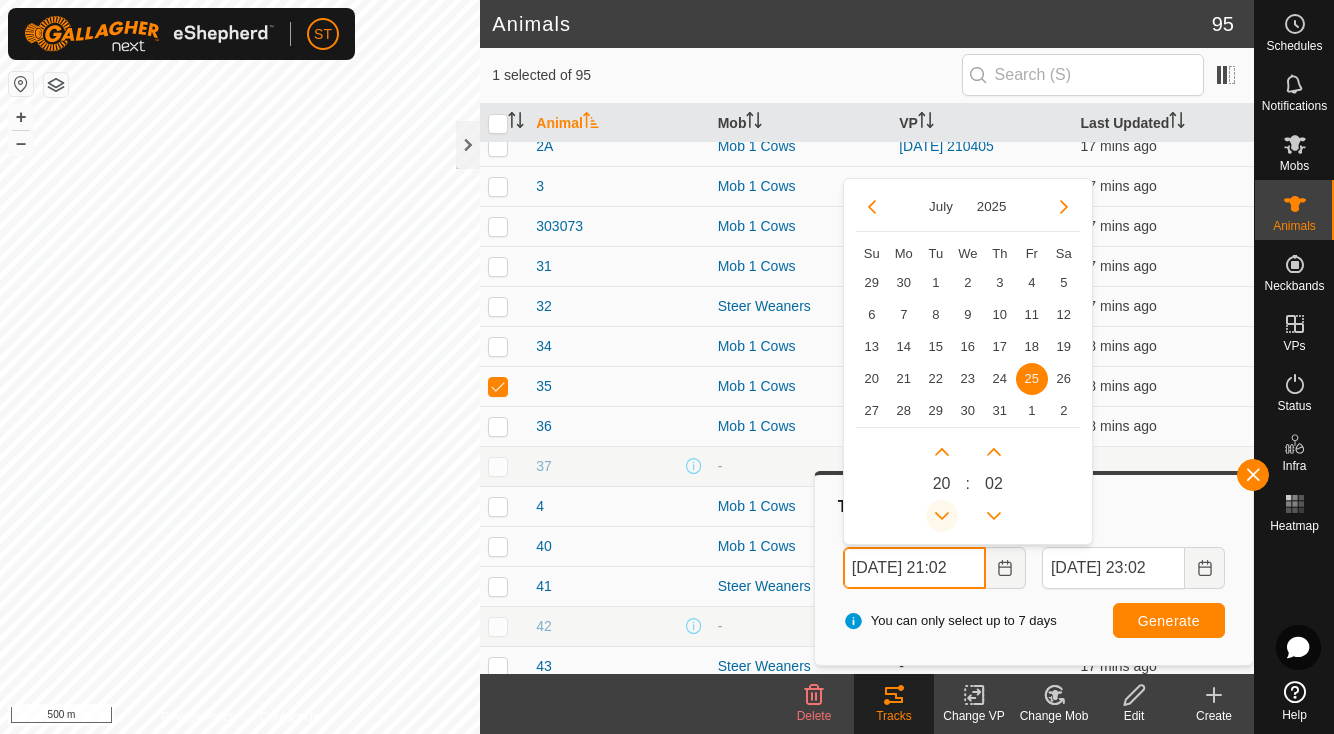 click at bounding box center (942, 516) 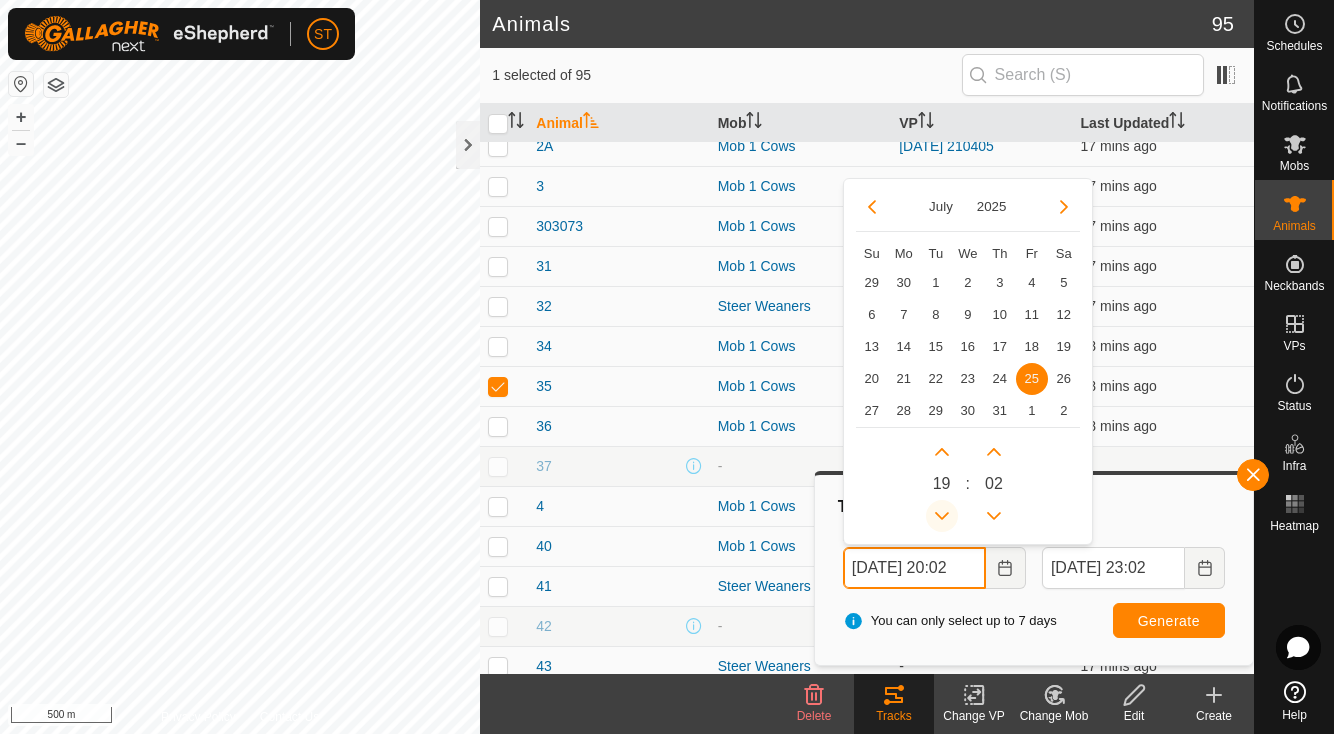 click at bounding box center [942, 516] 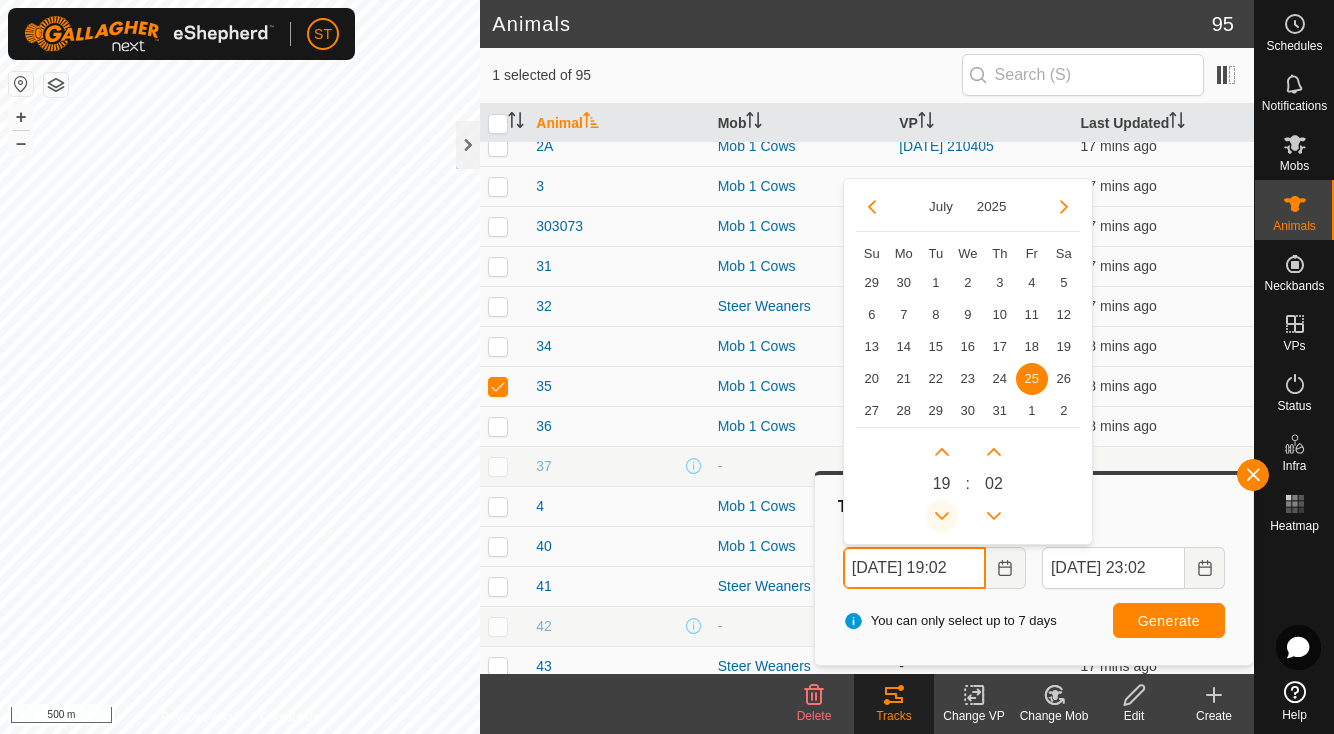 click at bounding box center [942, 516] 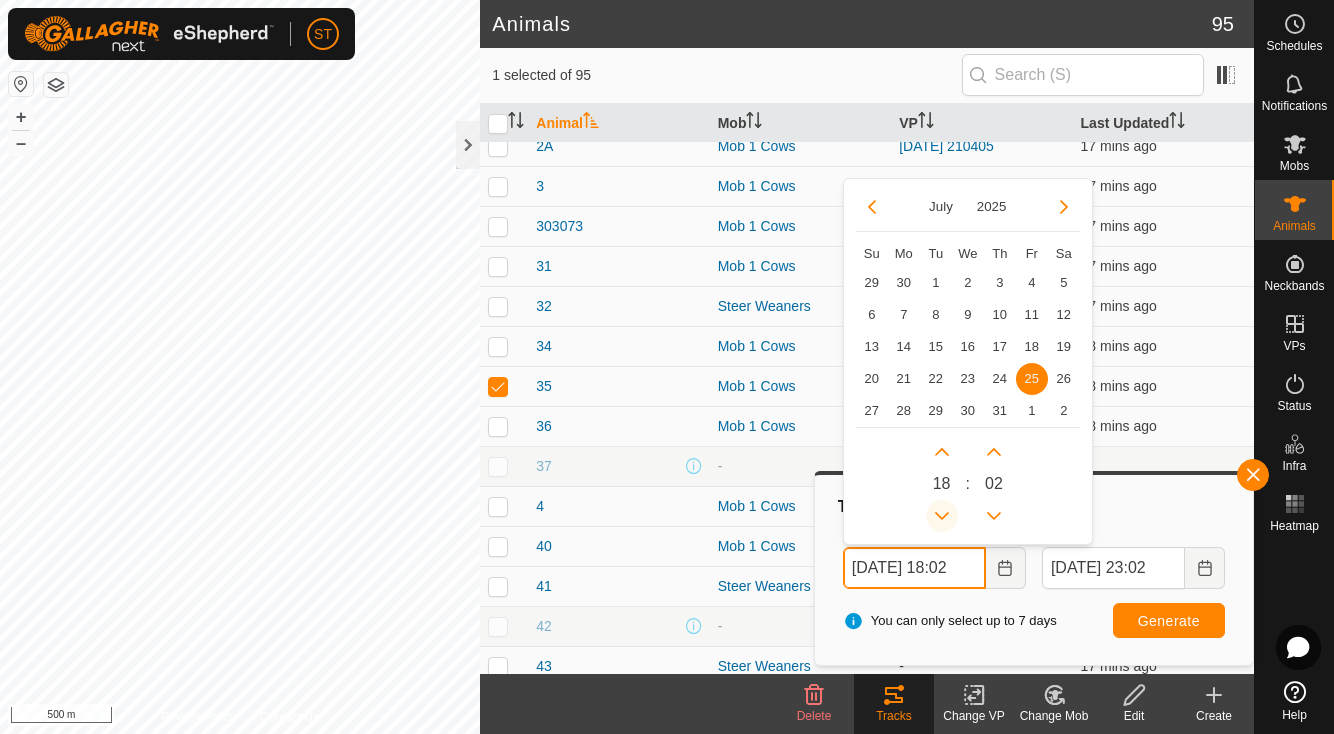click at bounding box center (942, 516) 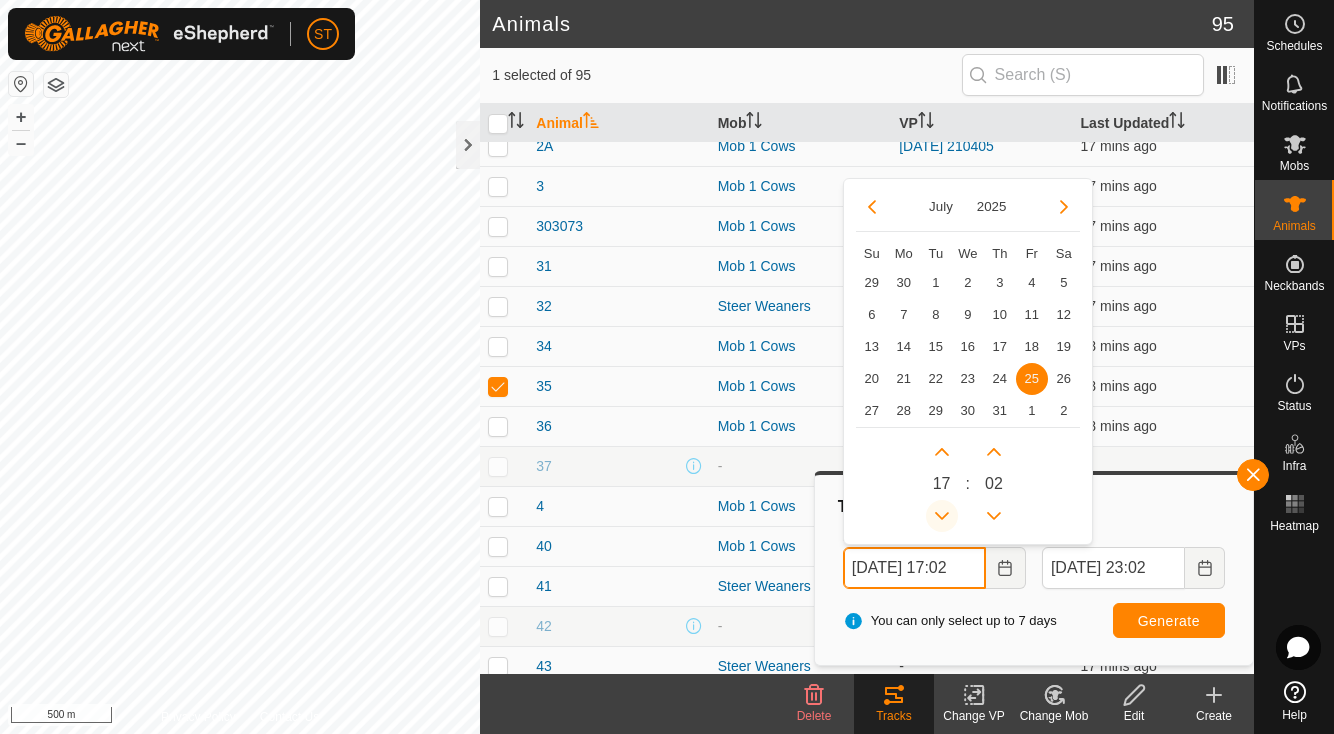 click at bounding box center [943, 512] 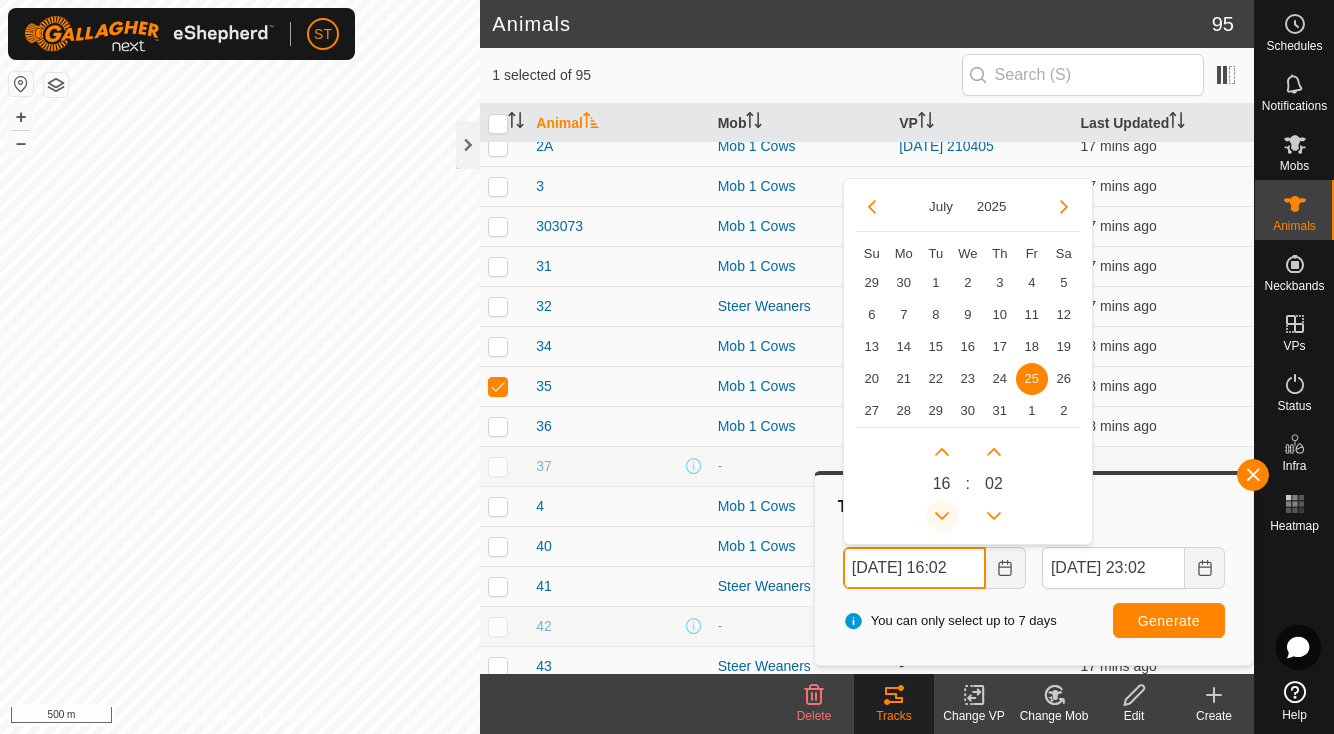 click at bounding box center (942, 516) 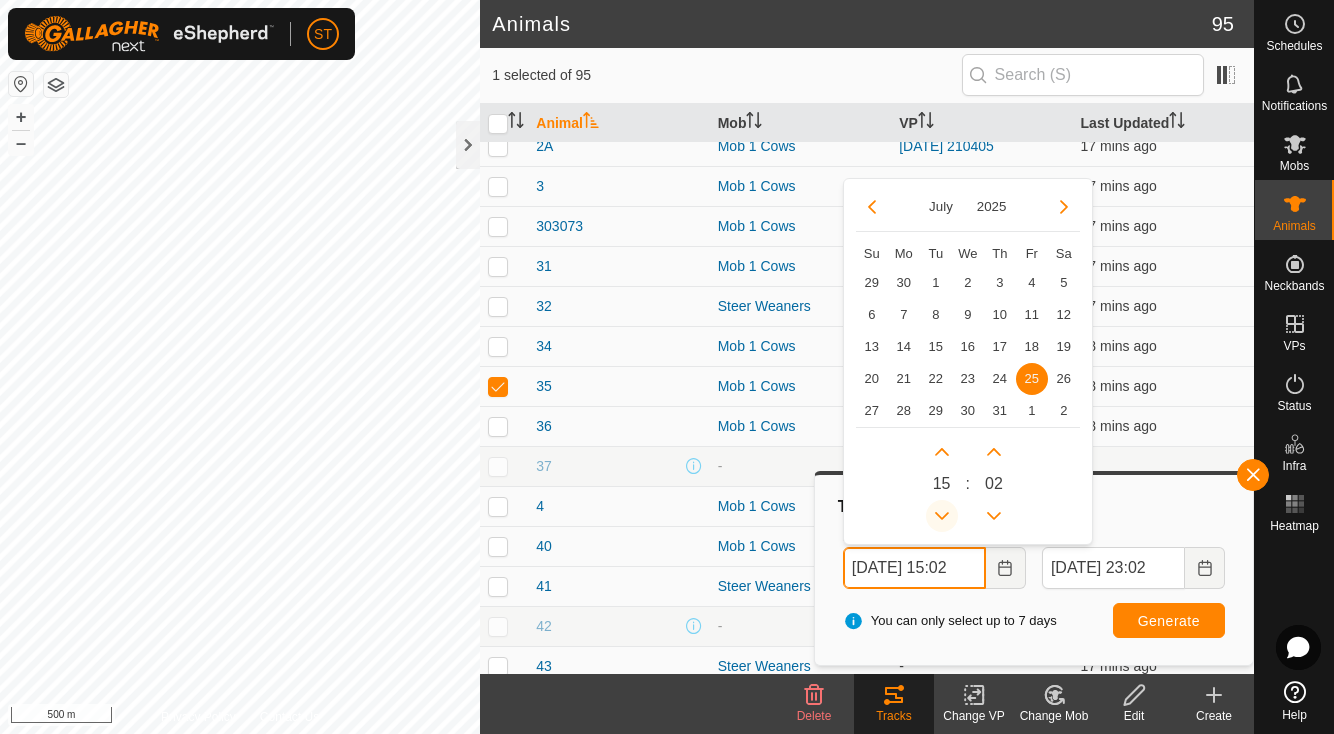 click at bounding box center (942, 516) 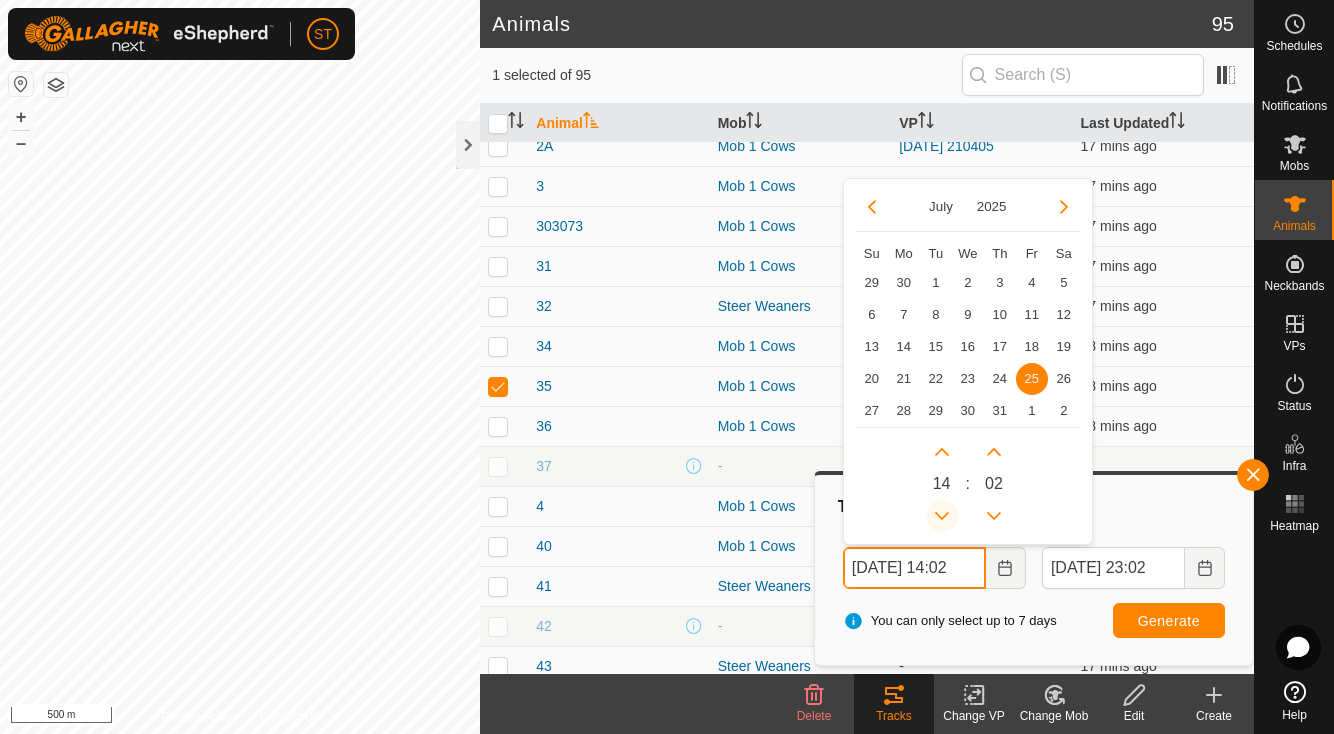 click at bounding box center [942, 516] 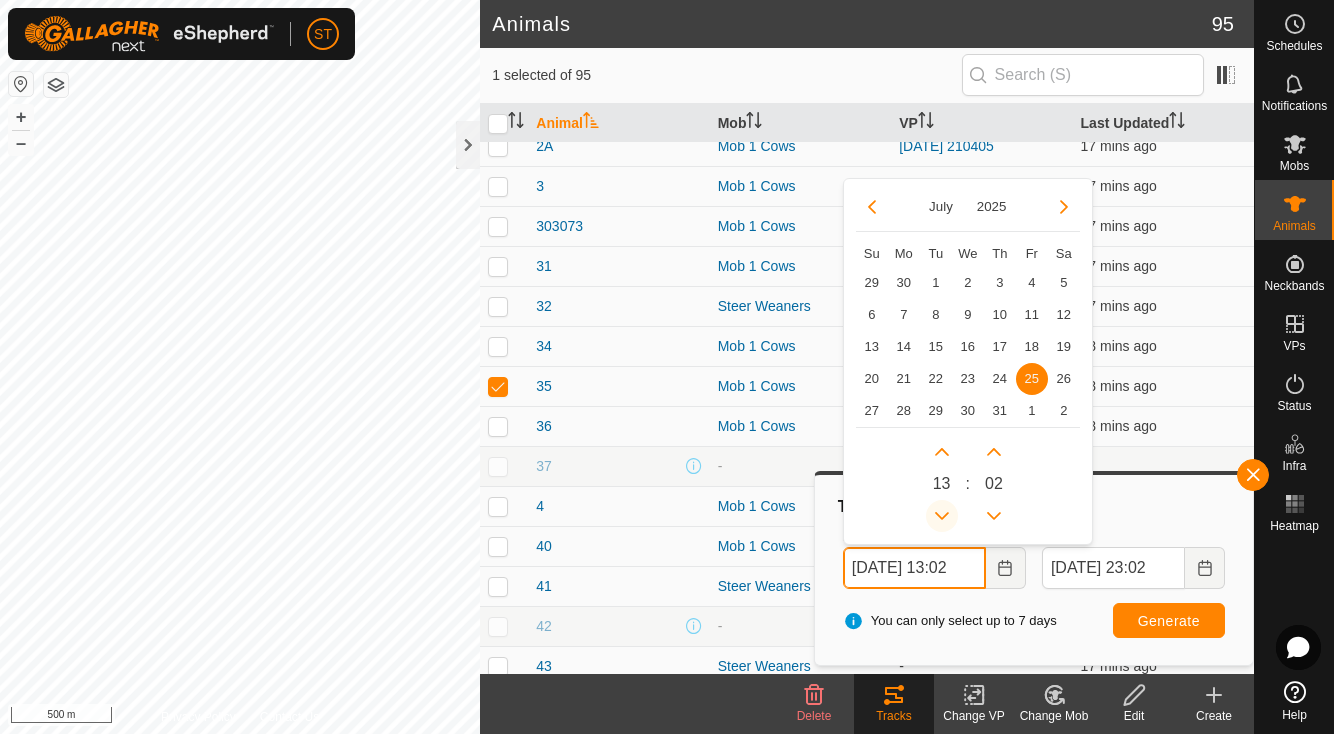 click 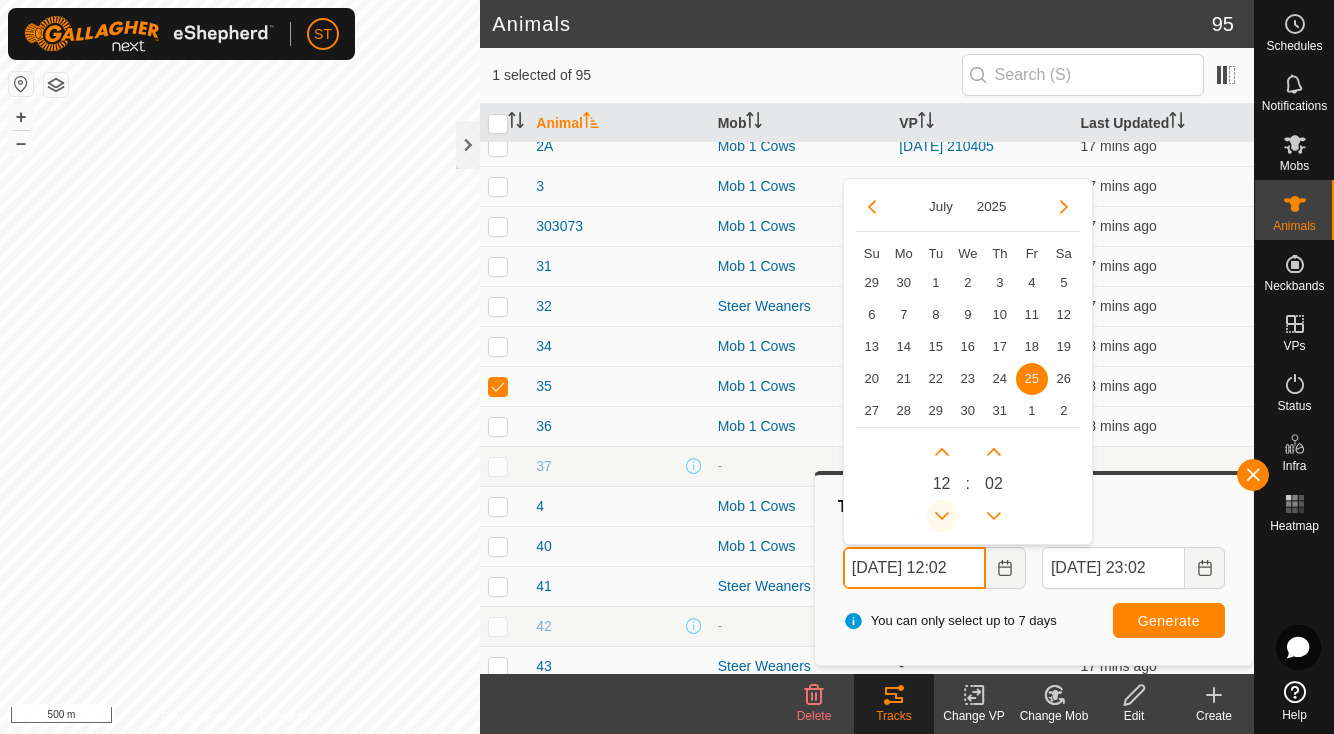 click at bounding box center (942, 516) 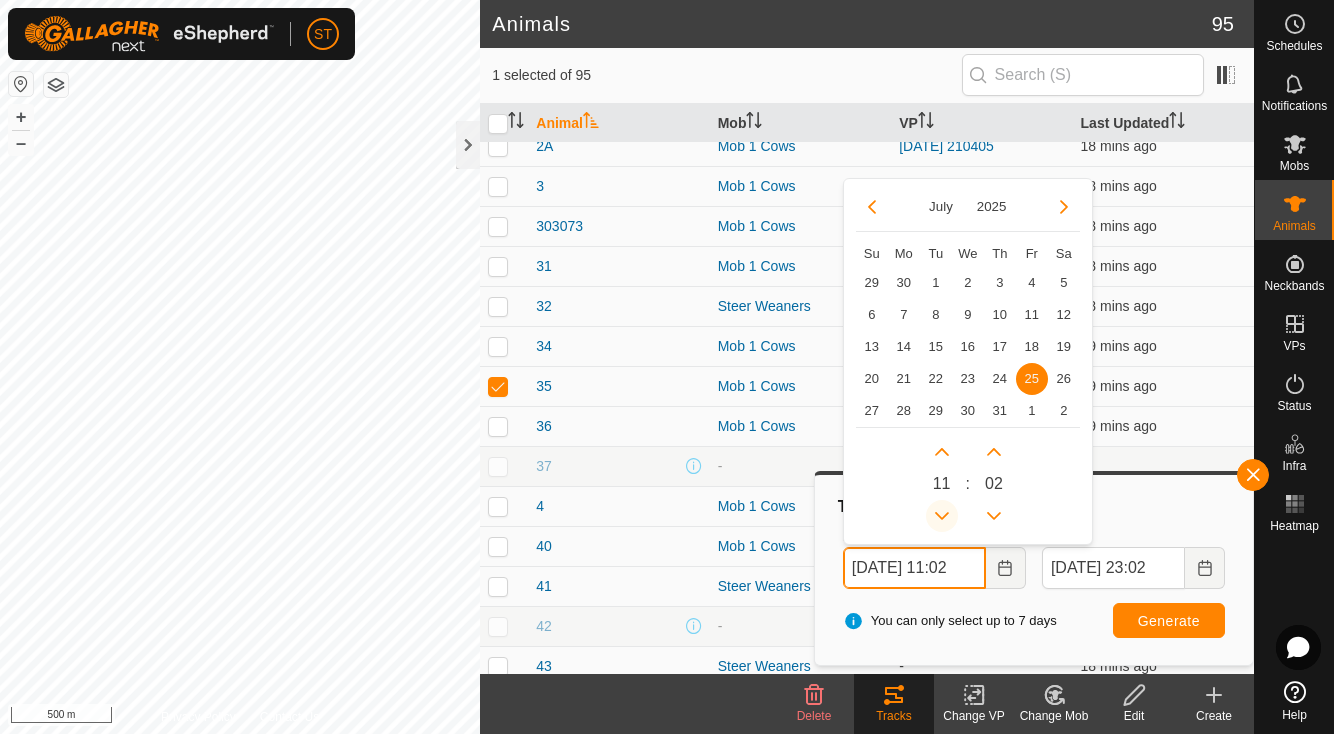 click at bounding box center (942, 516) 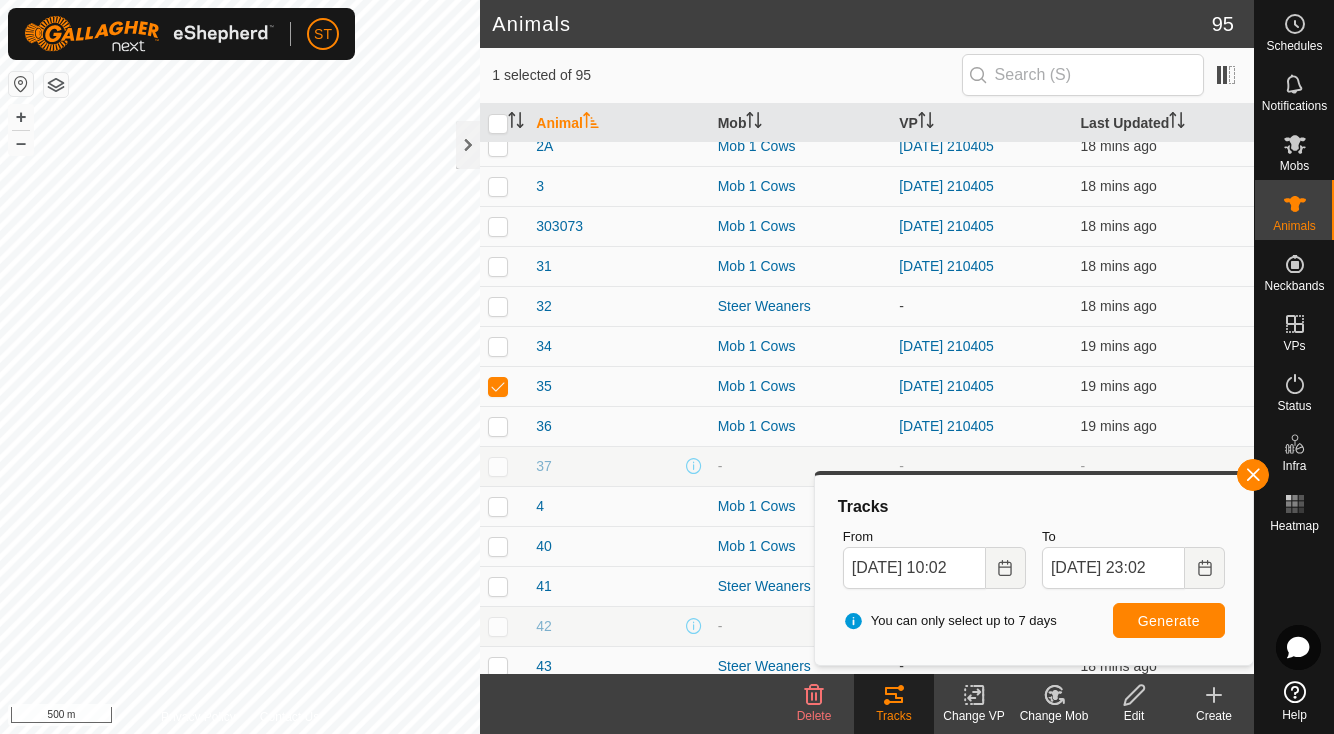 click on "Generate" at bounding box center [1169, 621] 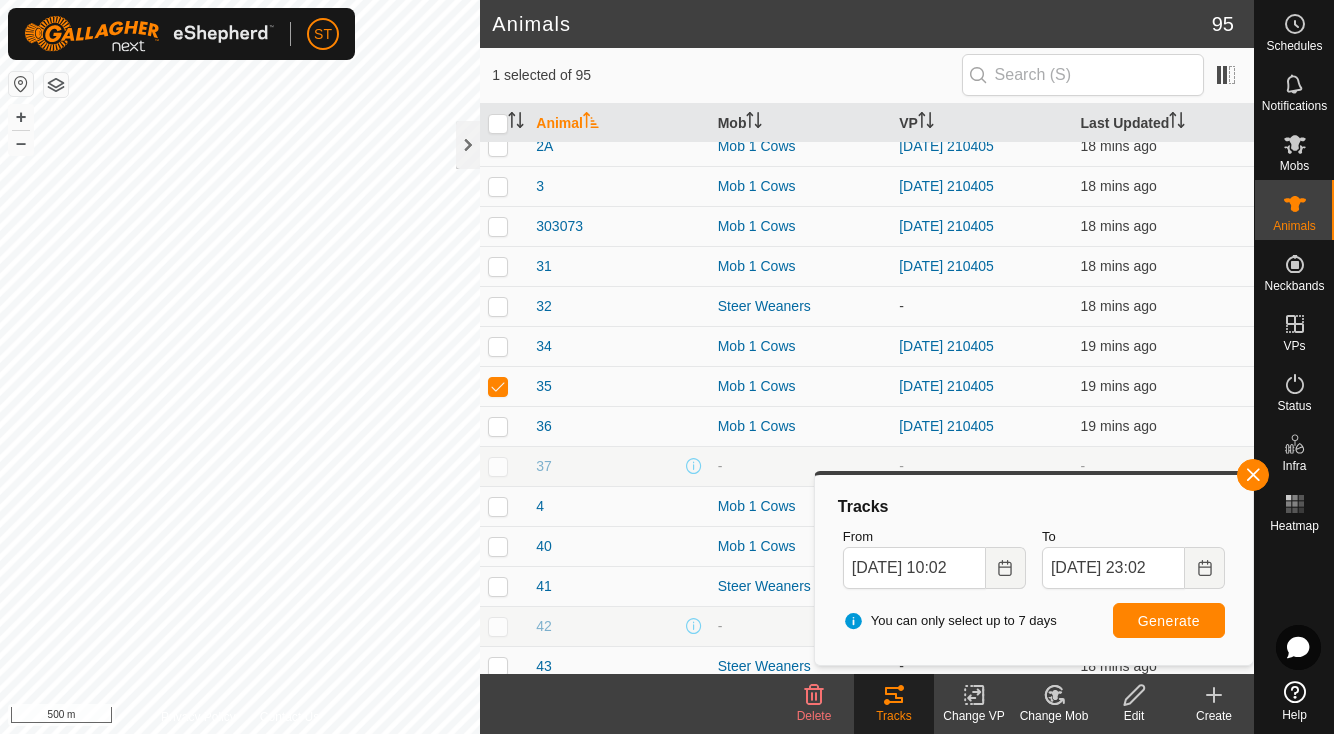 click on "Generate" at bounding box center [1169, 621] 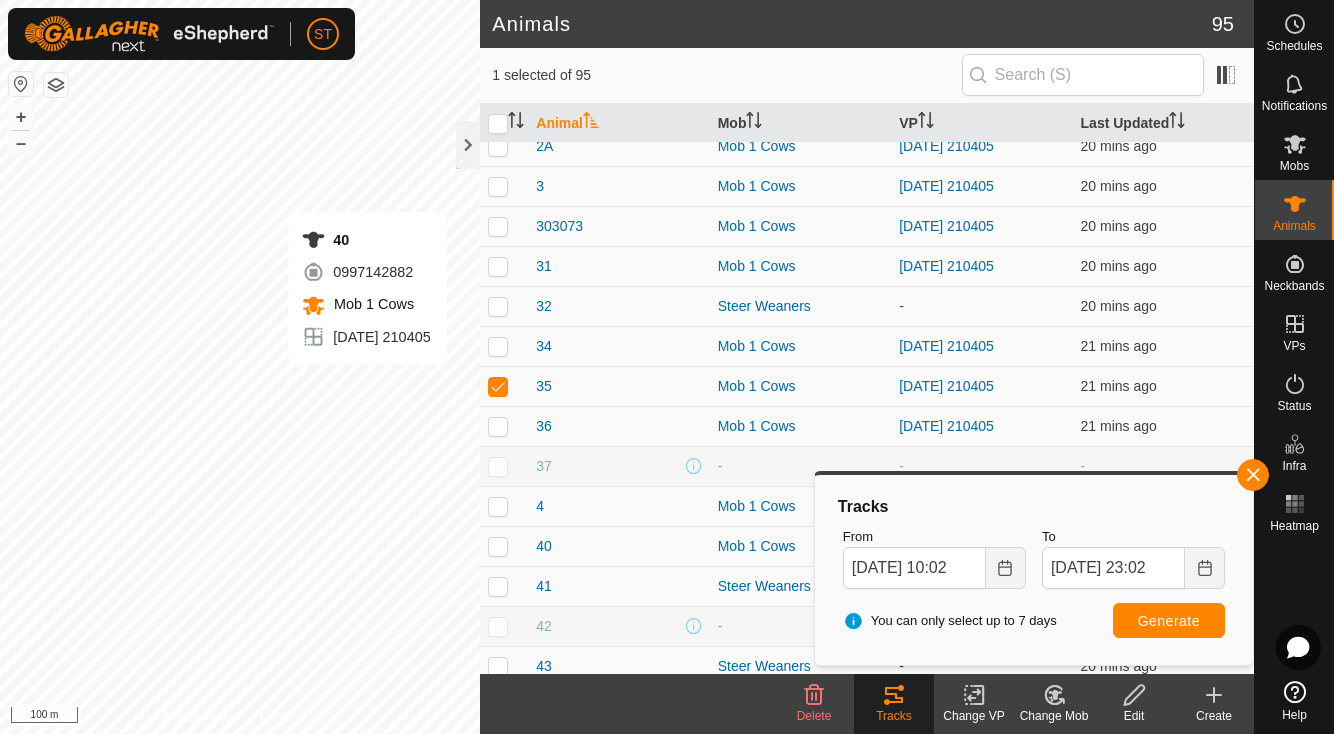click on "Generate" at bounding box center (1169, 621) 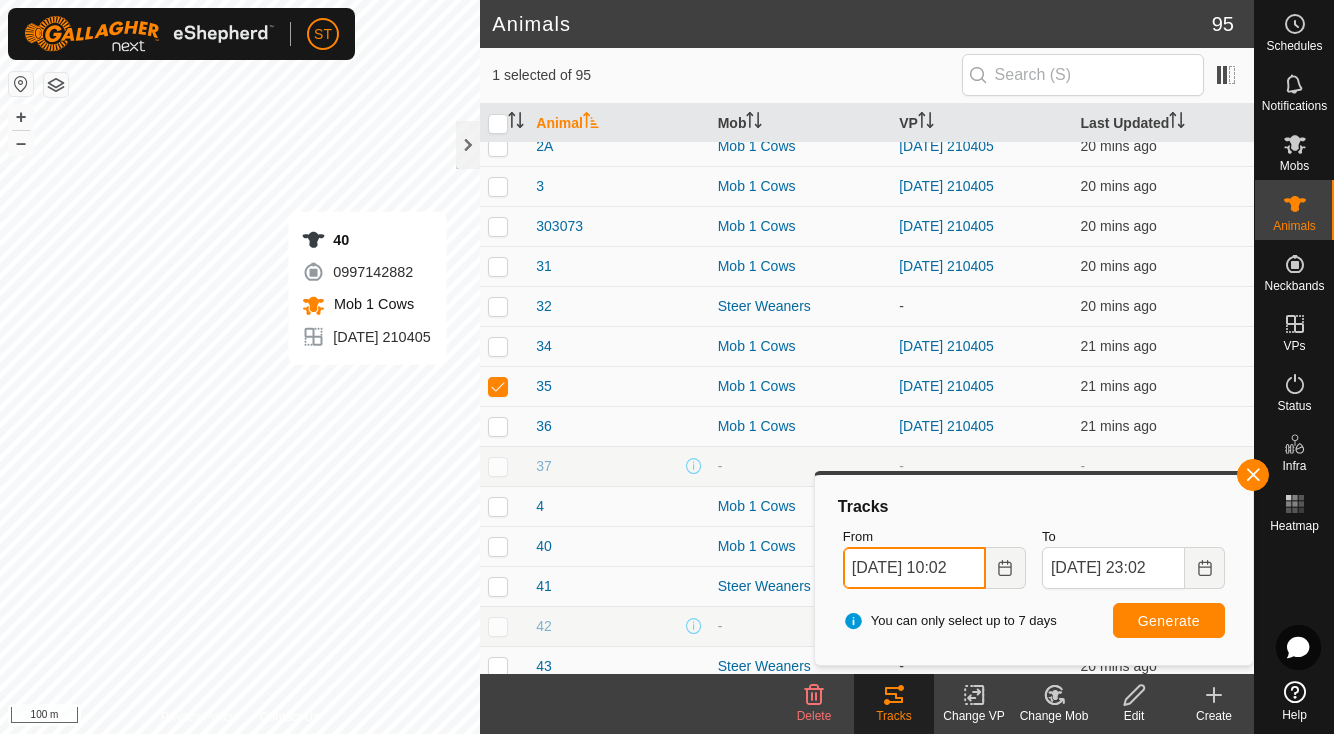 click on "[DATE] 10:02" at bounding box center [914, 568] 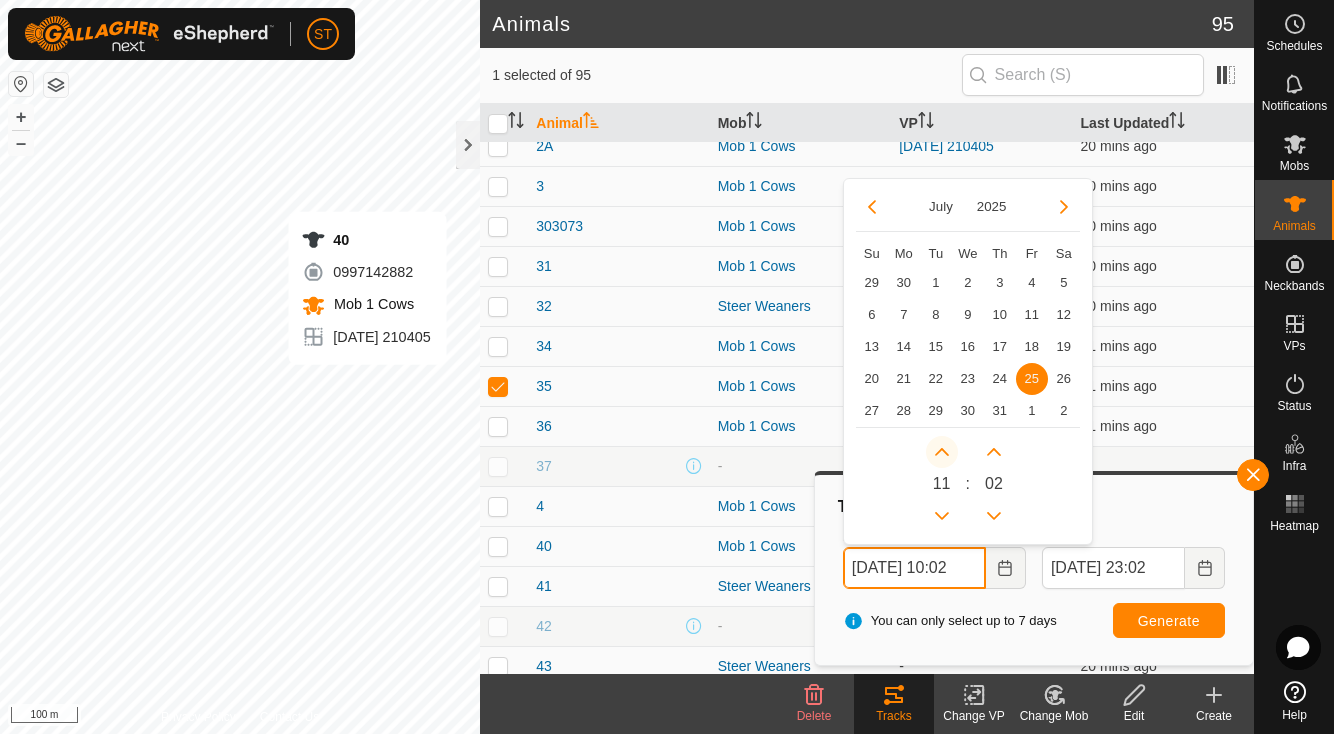 click at bounding box center (942, 452) 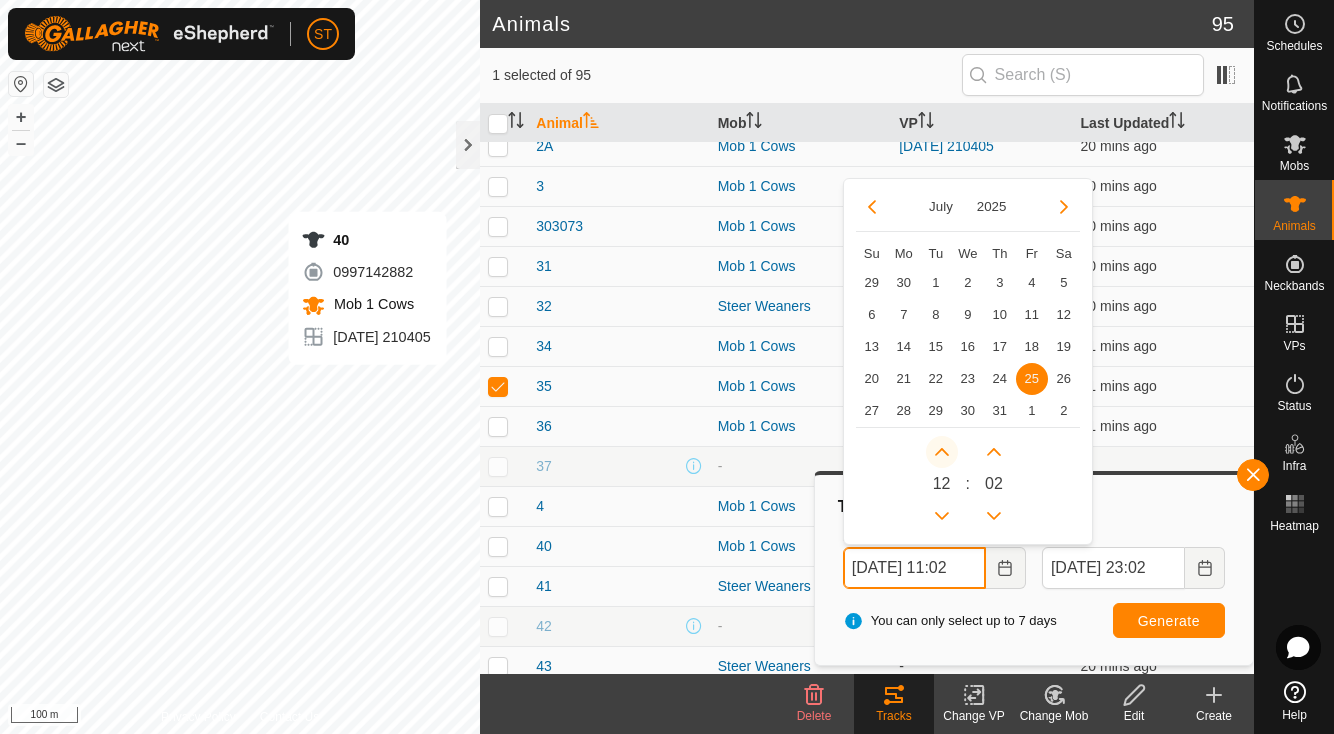 click at bounding box center [942, 452] 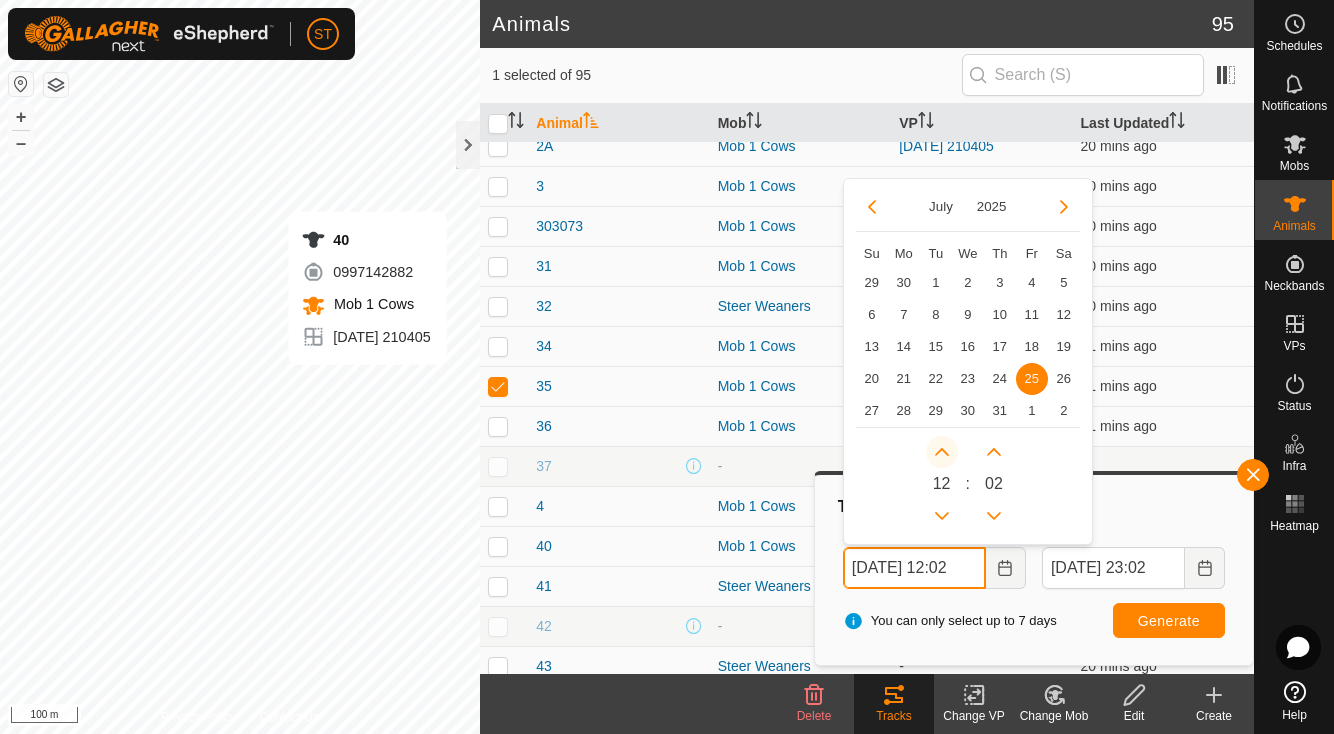 click at bounding box center [942, 452] 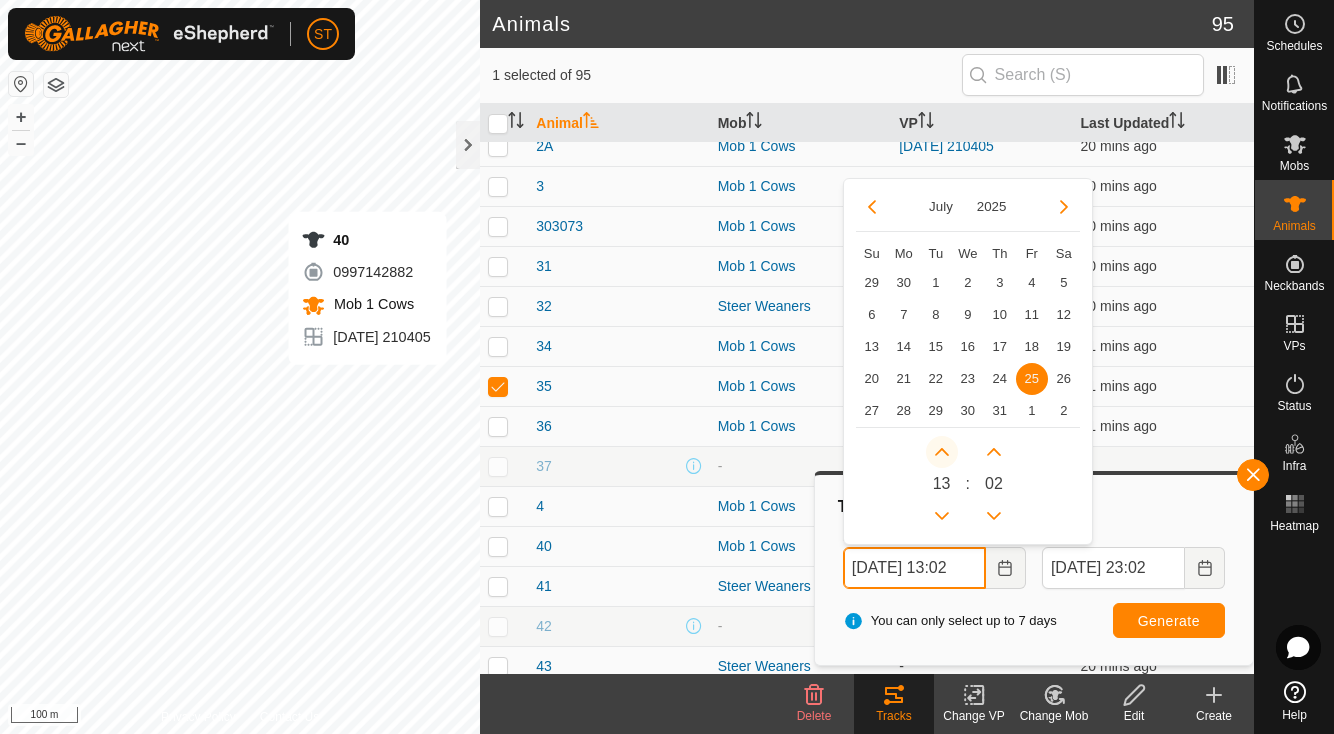 click 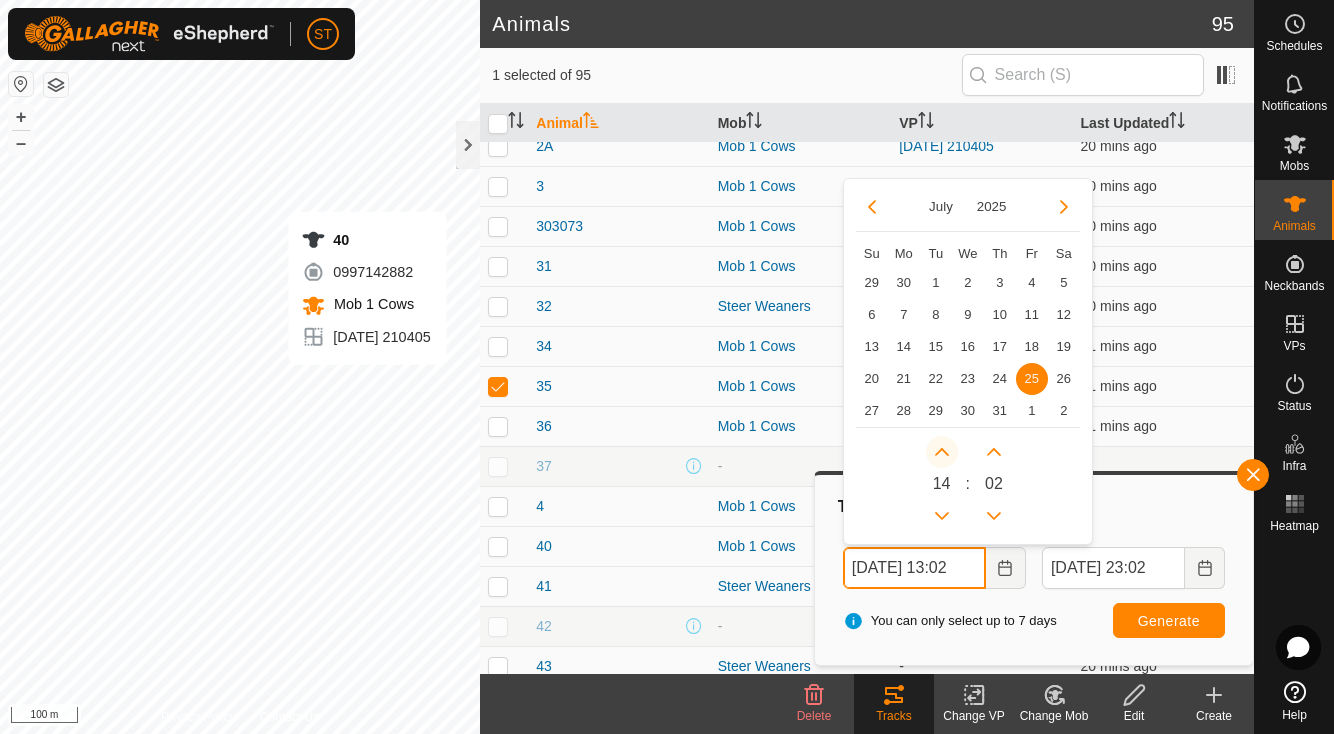 click 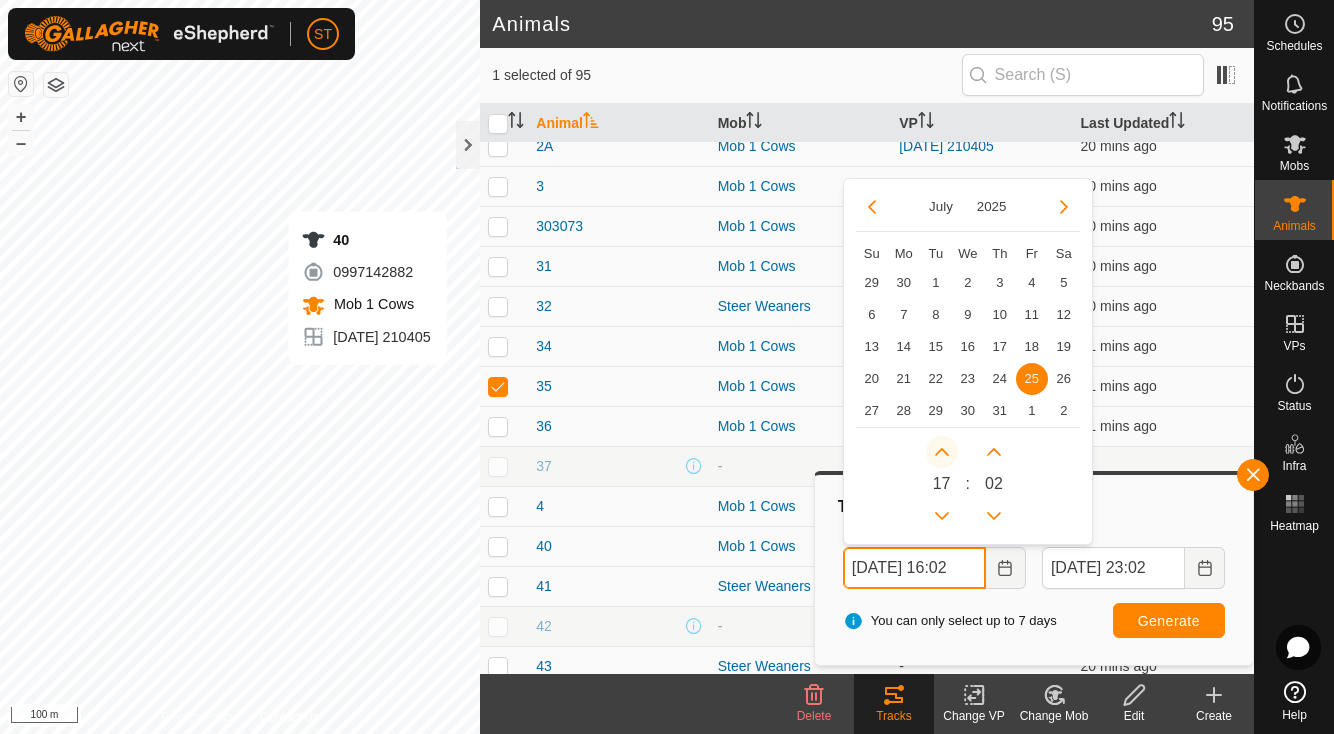 click at bounding box center [942, 452] 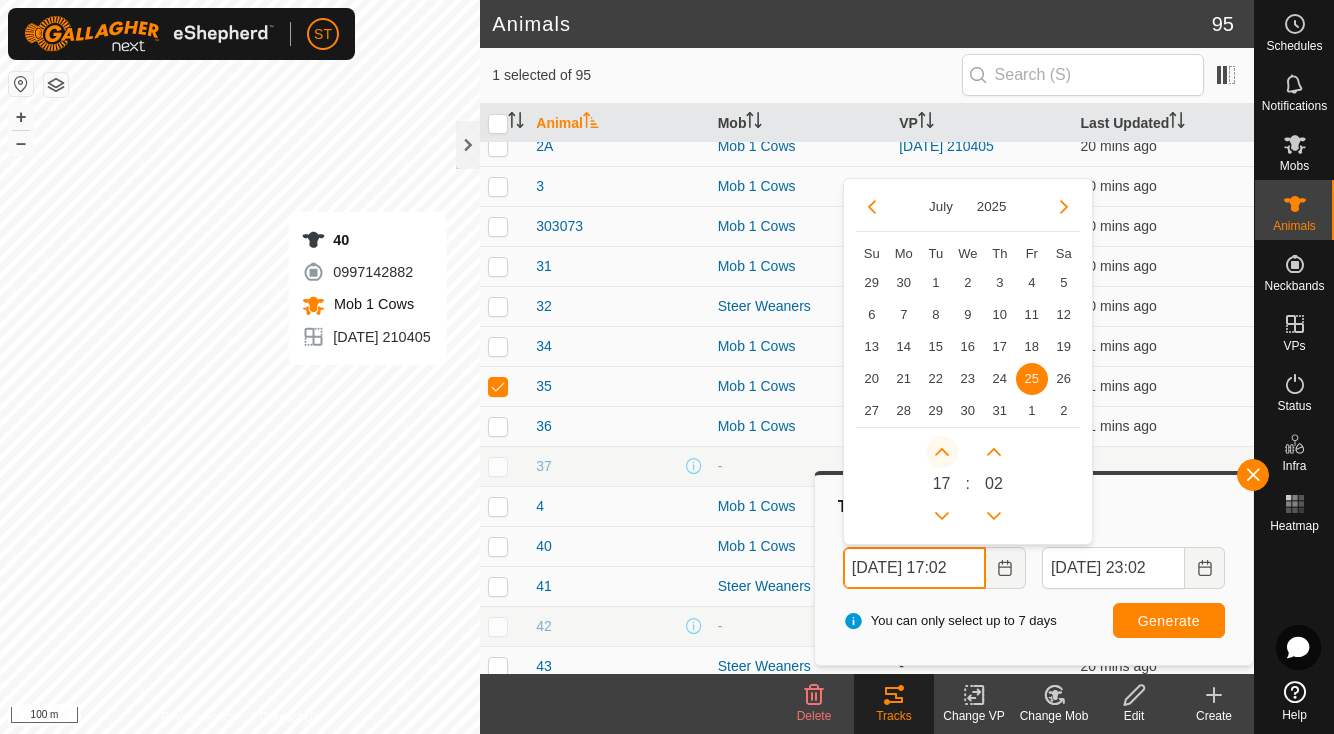 click at bounding box center (942, 452) 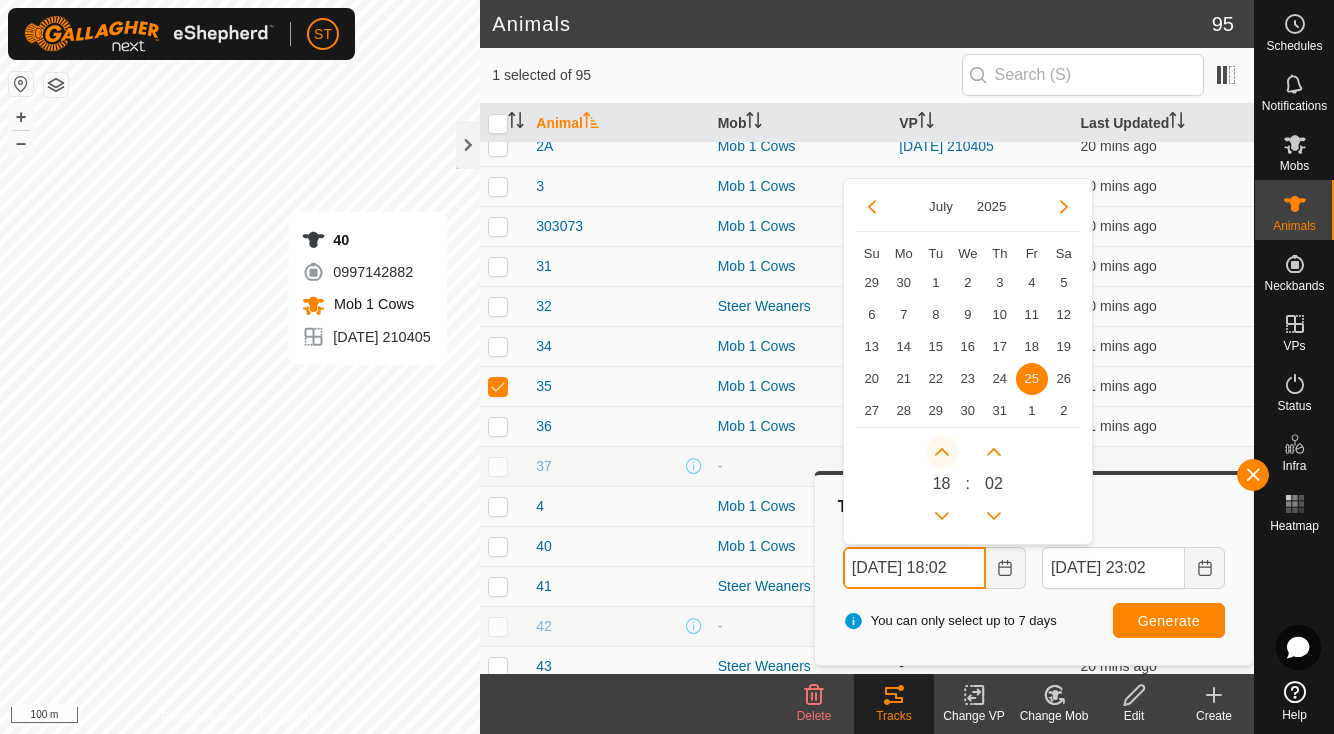 click at bounding box center [942, 452] 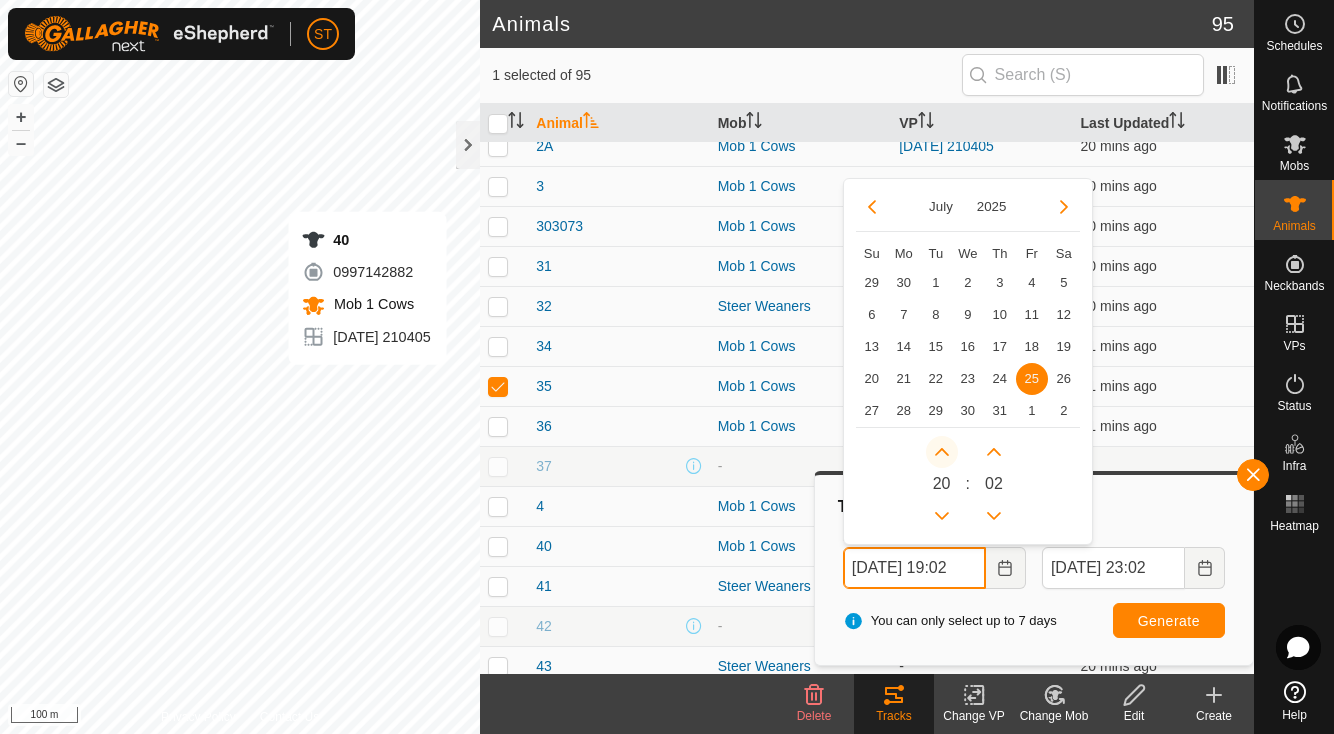 click at bounding box center [942, 452] 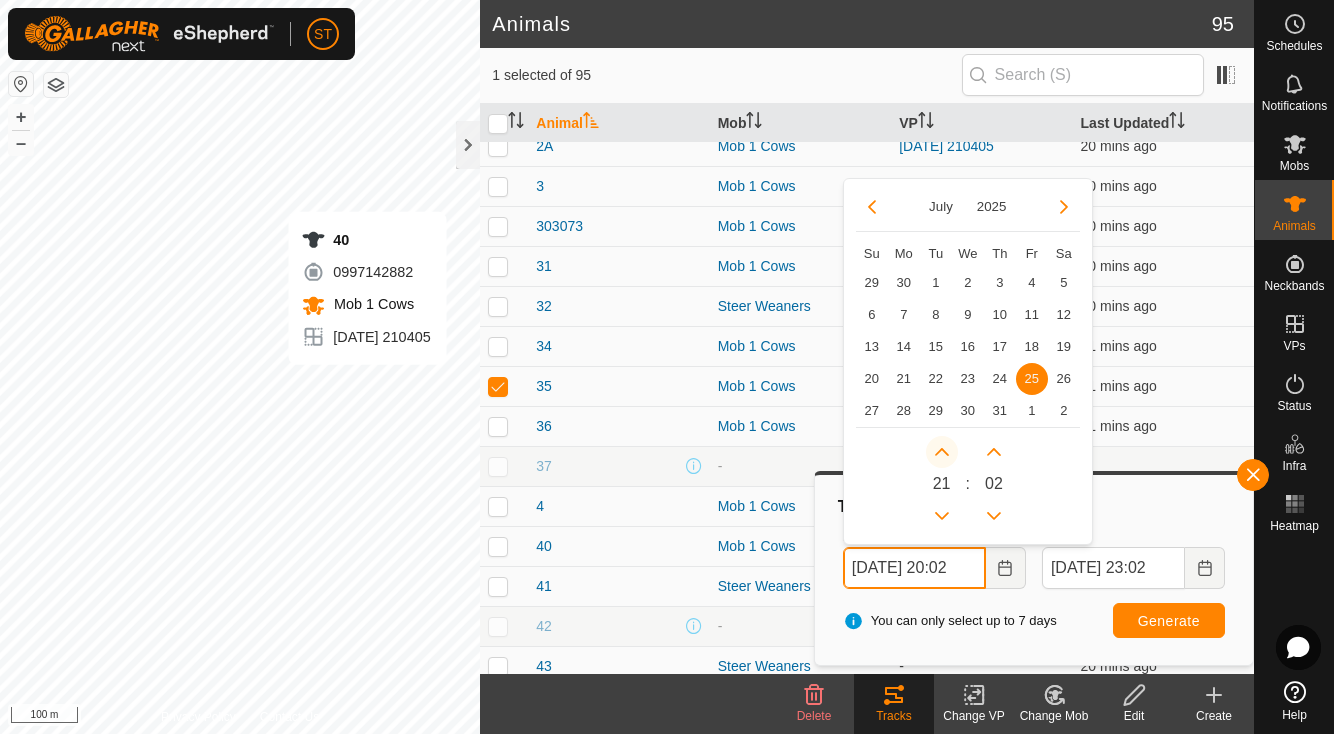 click at bounding box center [942, 452] 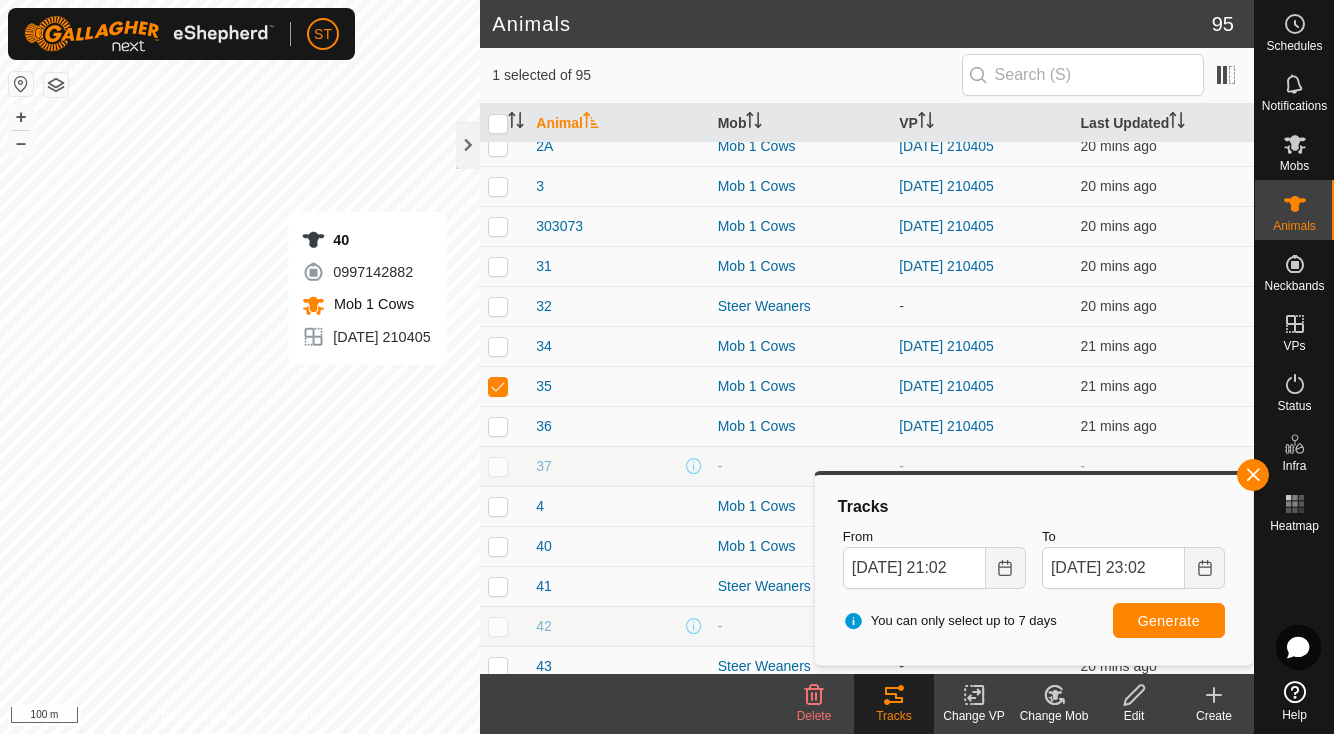 click on "Generate" at bounding box center (1169, 621) 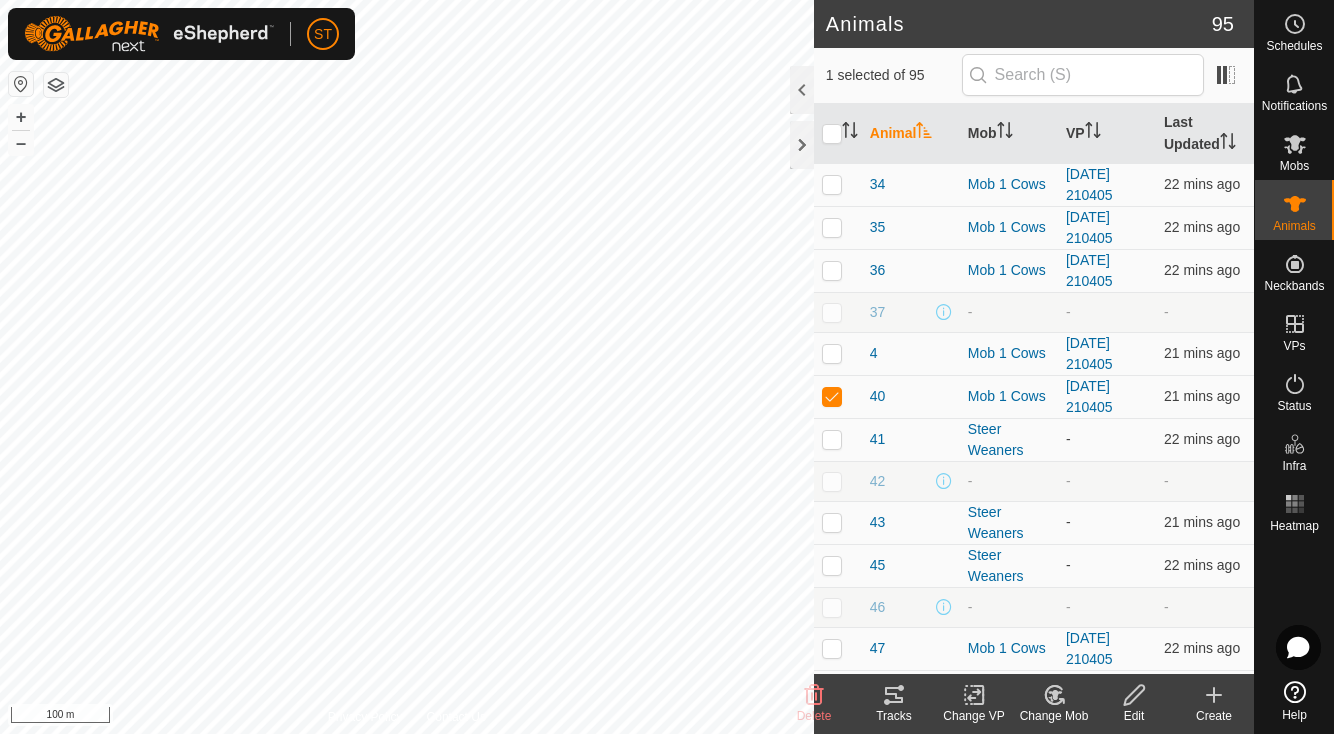 scroll, scrollTop: 1381, scrollLeft: 0, axis: vertical 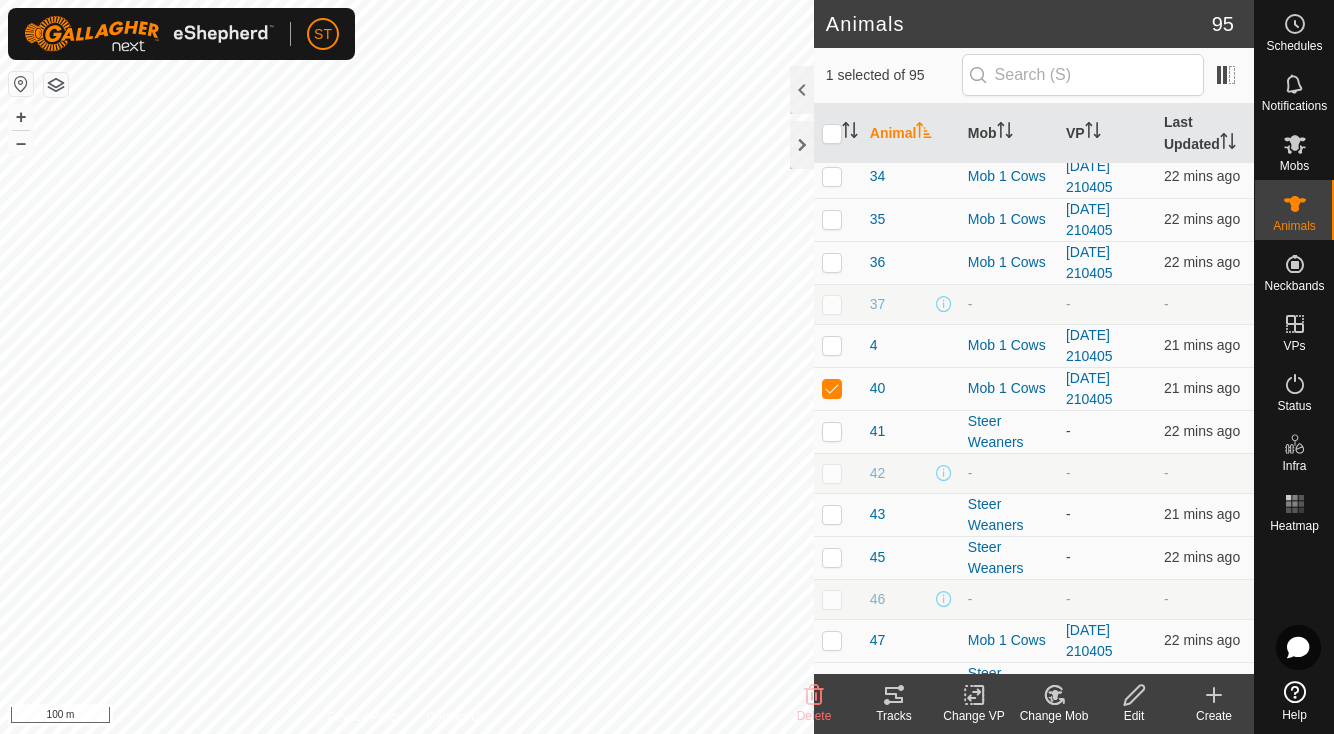 click 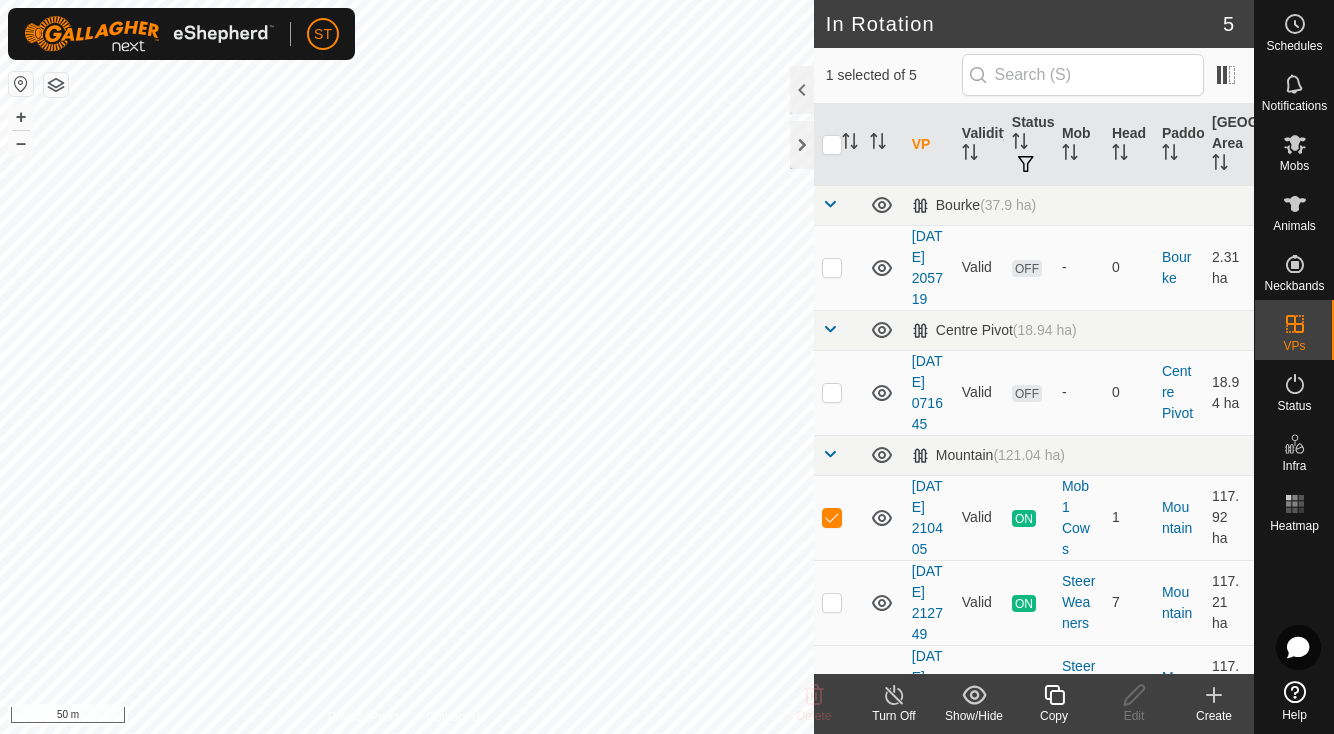 click 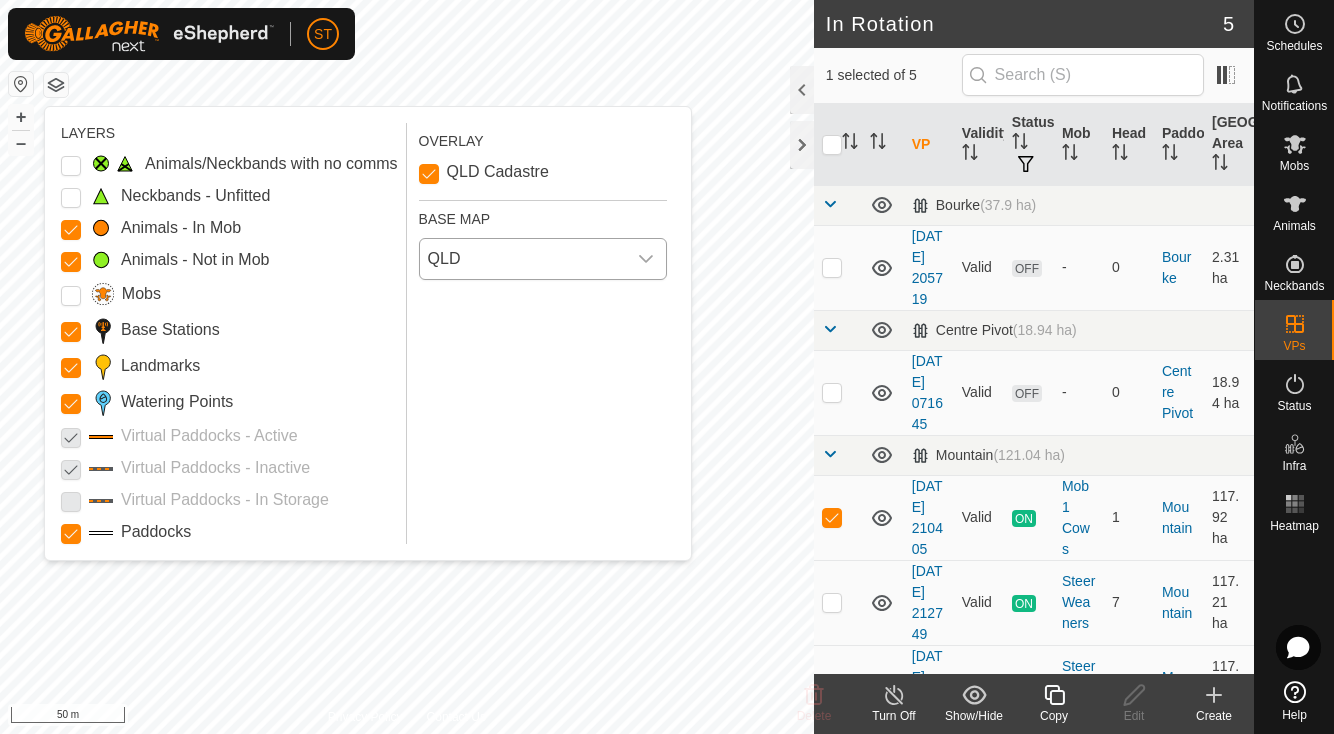 click 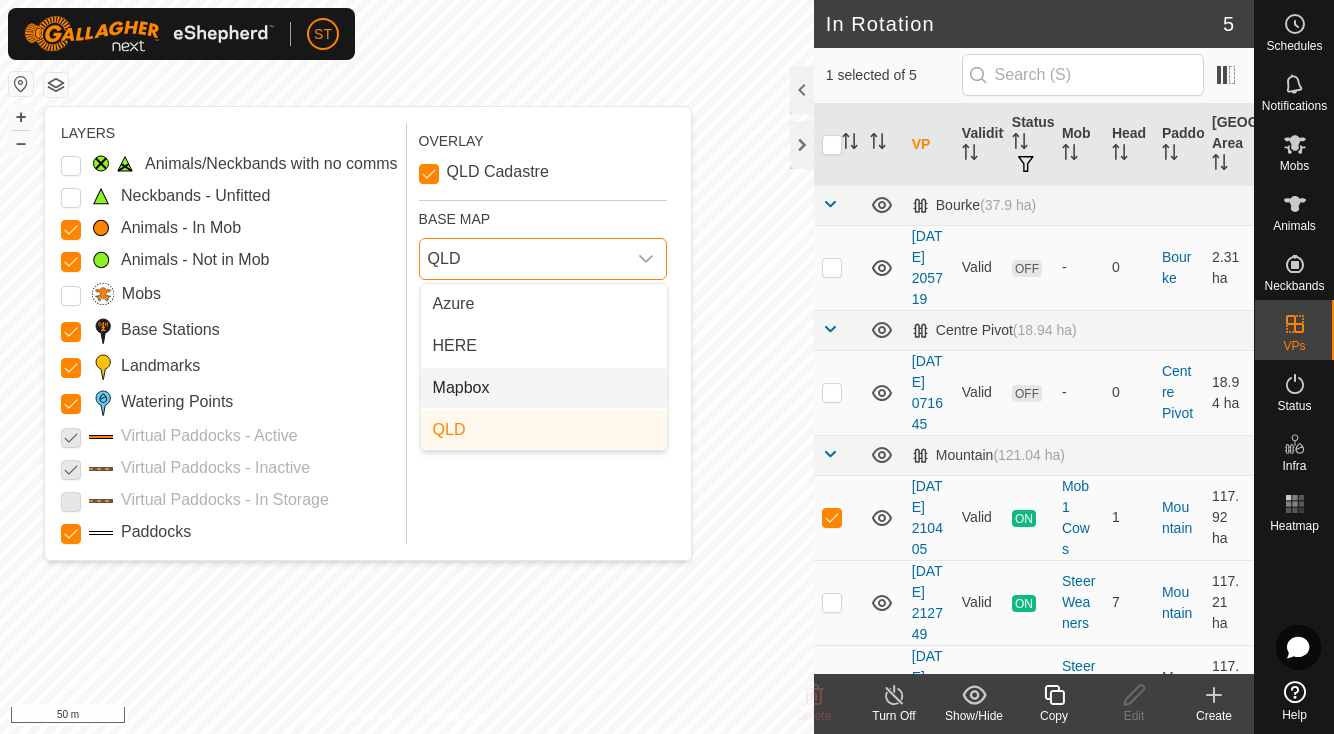 click on "Mapbox" at bounding box center [544, 388] 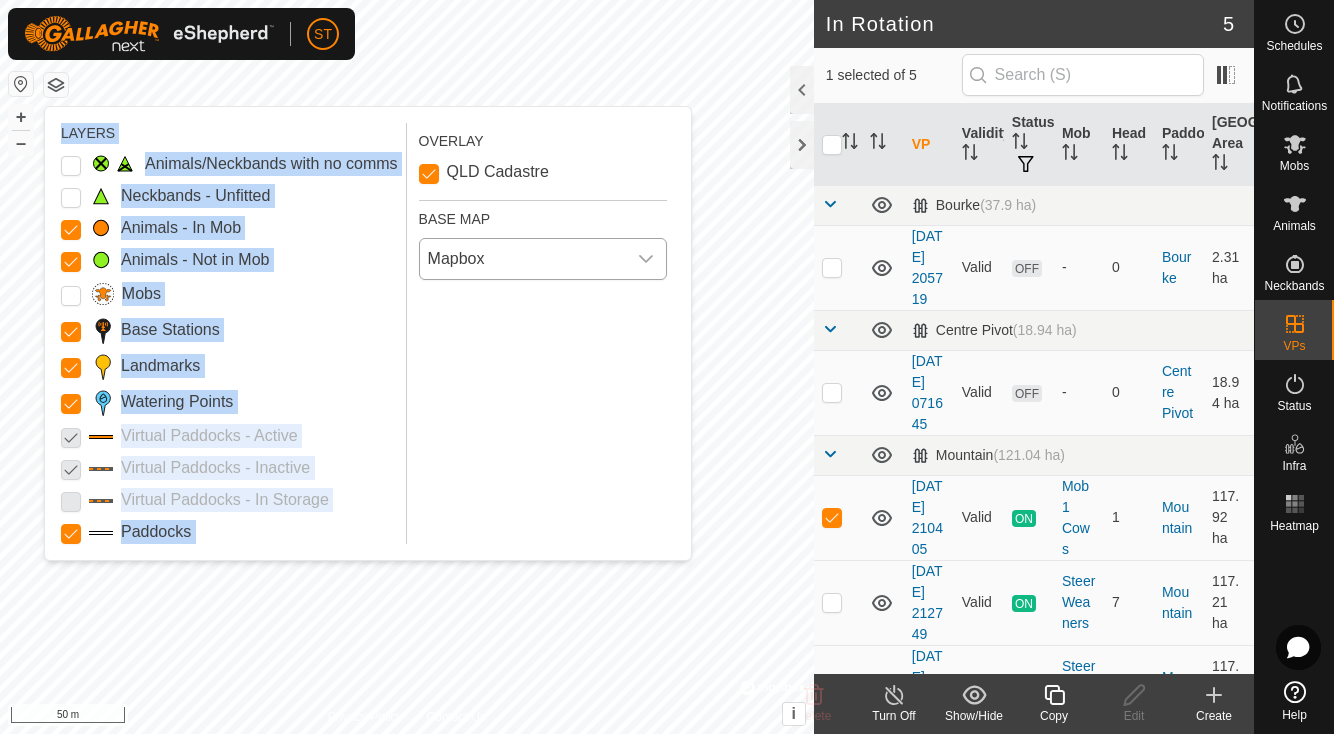 click on "ST Schedules Notifications Mobs Animals Neckbands VPs Status Infra Heatmap Help In Rotation 5 1 selected of 5     VP   Validity   Status   Mob   Head   Paddock   Grazing Area   Bourke   (37.9 ha) [DATE] 205719  Valid  OFF  -   0   Bourke   2.31 ha   Centre Pivot   (18.94 ha) [DATE] 071645  Valid  OFF  -   0   Centre Pivot   18.94 ha   Mountain   (121.04 ha) [DATE] 210405  [GEOGRAPHIC_DATA] 1 Cows   1   Mountain   117.92 ha  [DATE] 212749  Valid  ON  Steer Weaners   7   Mountain   117.21 ha  [DATE] 104832  Valid  ON  Steer Weaners   1   Mountain   117.21 ha  Delete  Turn Off   Show/Hide   Copy   Edit   Create  Privacy Policy Contact Us
20
3765416076
Mob 1 Cows
[DATE] 210405 + – ⇧ i ©  Mapbox , ©  OpenStreetMap ,  Improve this map 50 m
LAYERS  Animals/Neckbands with no comms  Neckbands - Unfitted  Animals - In Mob  Animals - Not in Mob  Mobs  Base Stations  Landmarks" at bounding box center (667, 367) 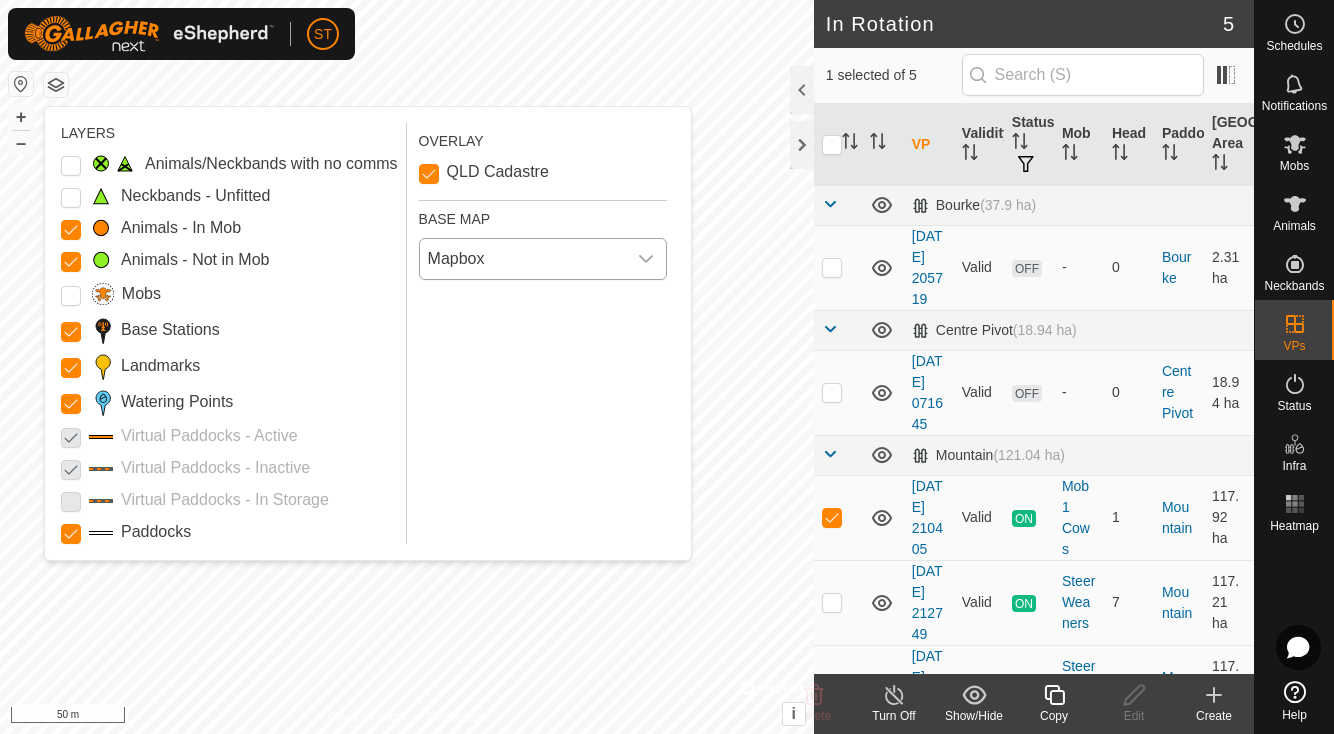 click 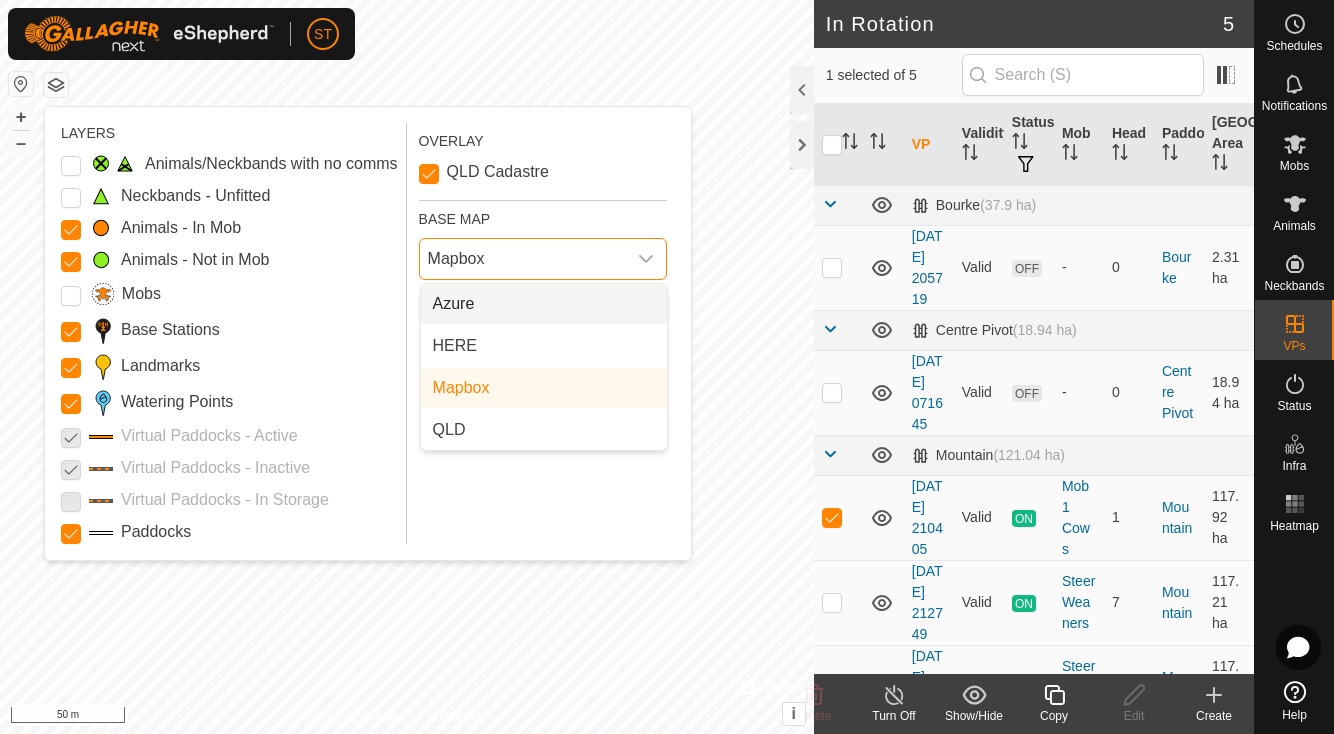 click on "Azure" at bounding box center [544, 304] 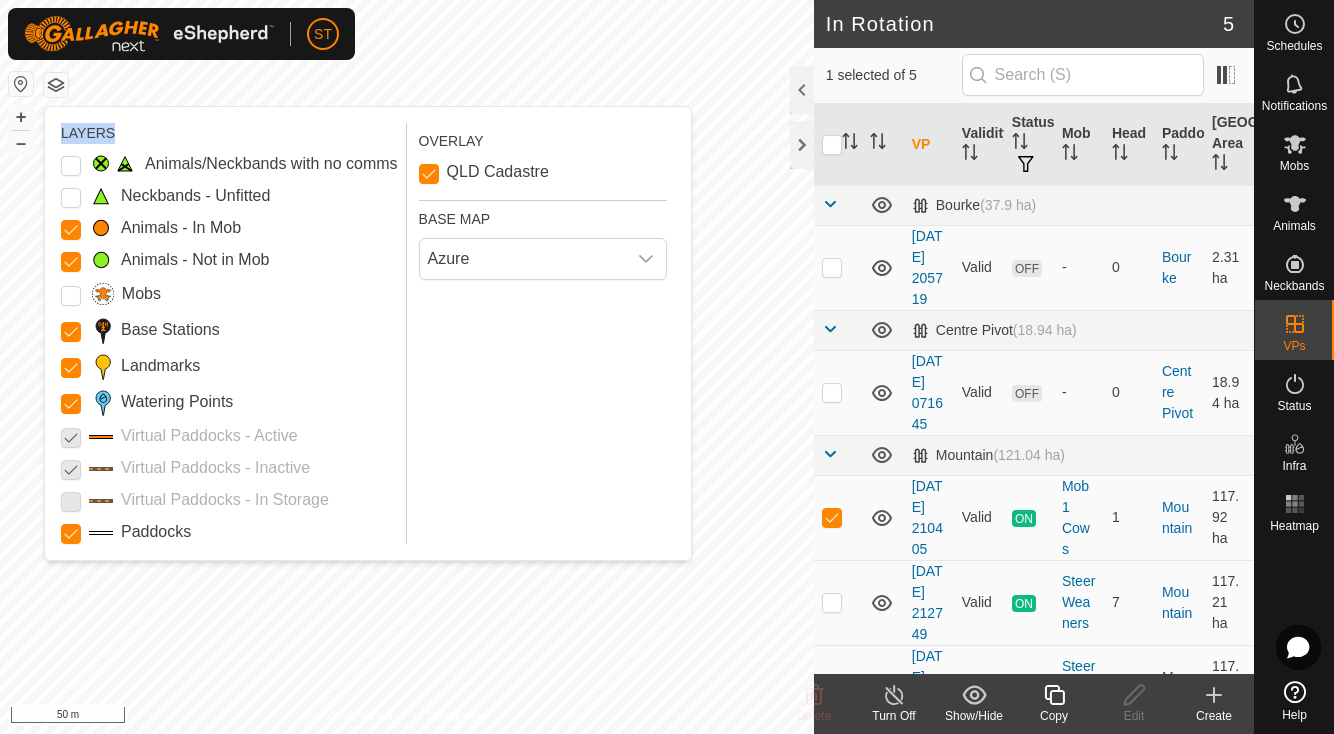 drag, startPoint x: 306, startPoint y: 133, endPoint x: 310, endPoint y: 118, distance: 15.524175 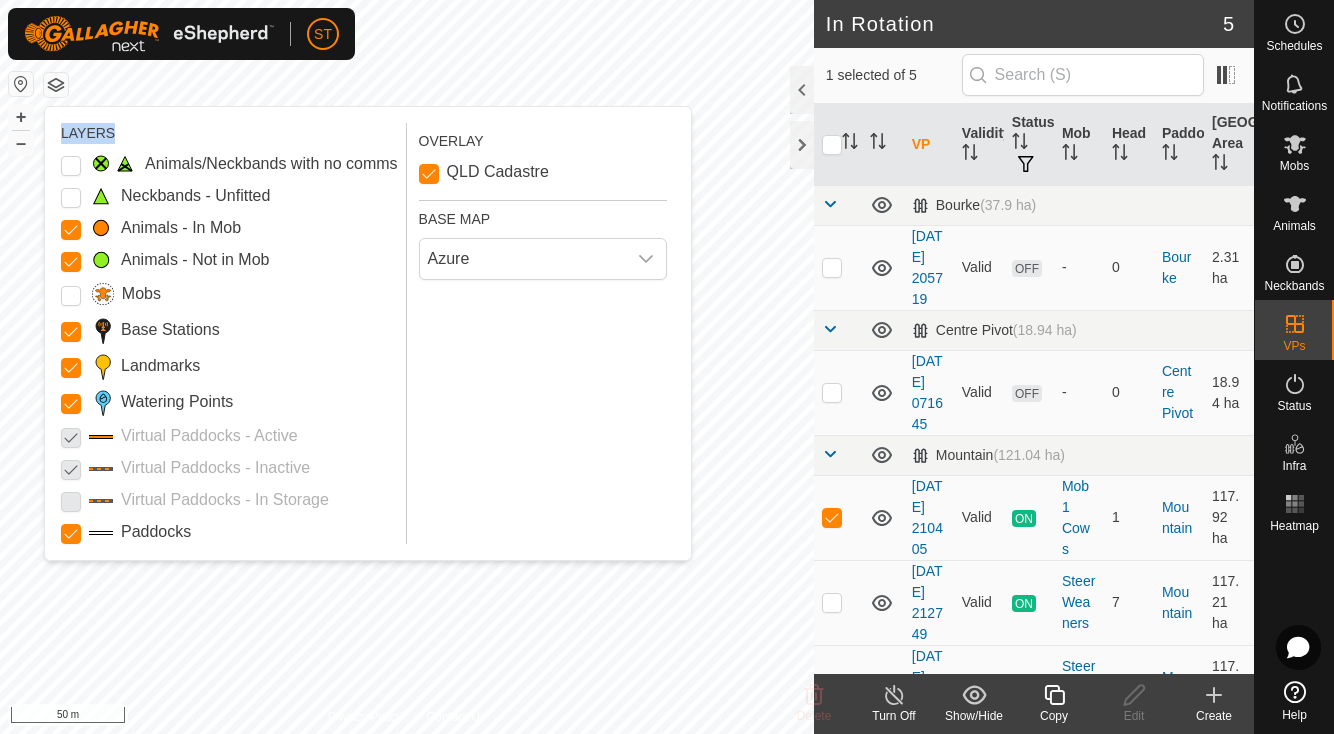 click on "LAYERS  Animals/Neckbands with no comms  Neckbands - Unfitted  Animals - In Mob  Animals - Not in Mob  Mobs  Base Stations  Landmarks  Watering Points  Virtual Paddocks - Active  Virtual Paddocks - Inactive  Virtual Paddocks - In Storage  Paddocks OVERLAY  QLD Cadastre BASE MAP Azure" at bounding box center [368, 333] 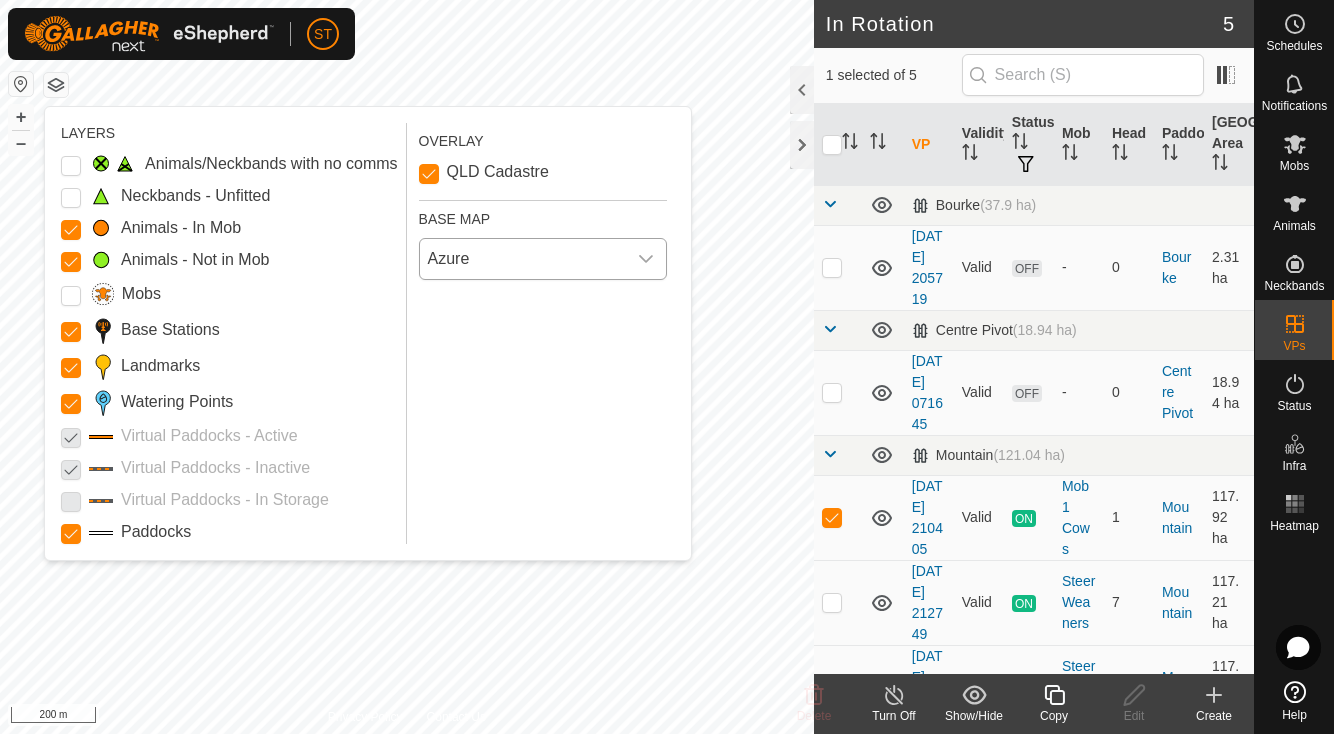 click 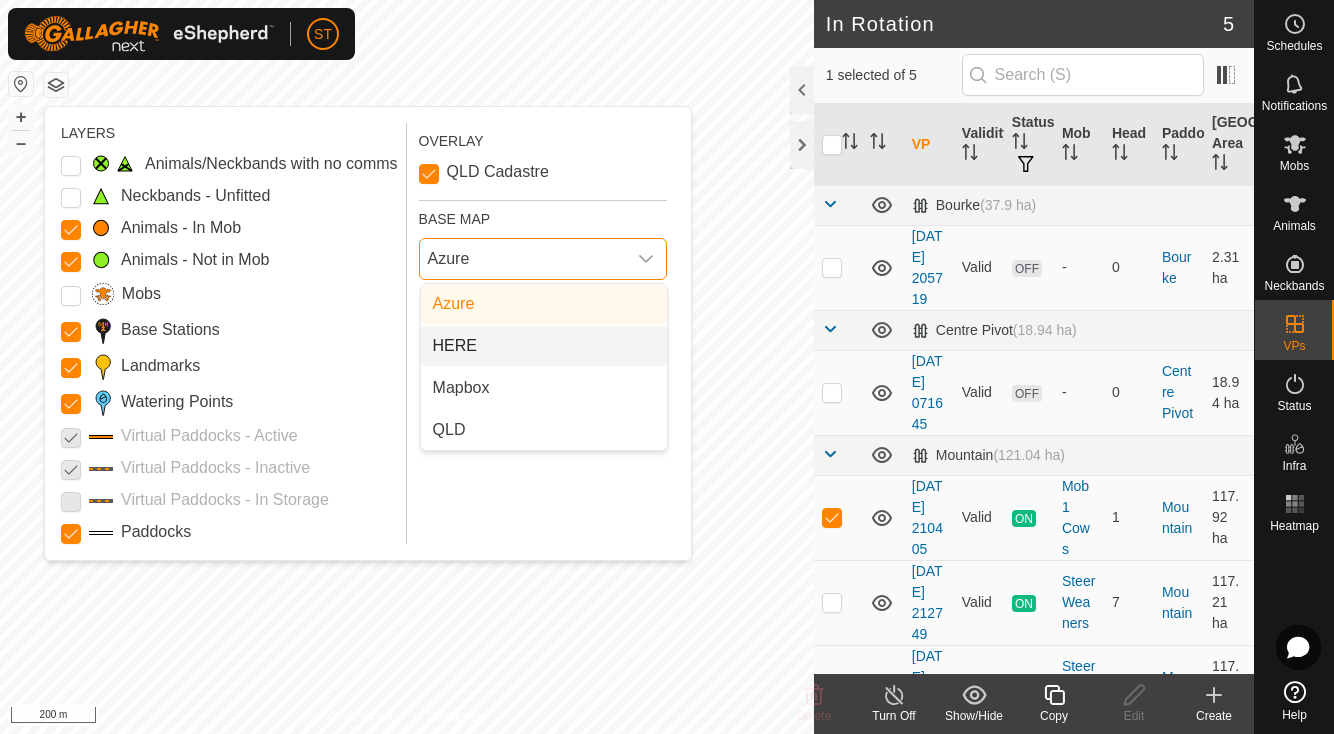 click on "HERE" at bounding box center (544, 346) 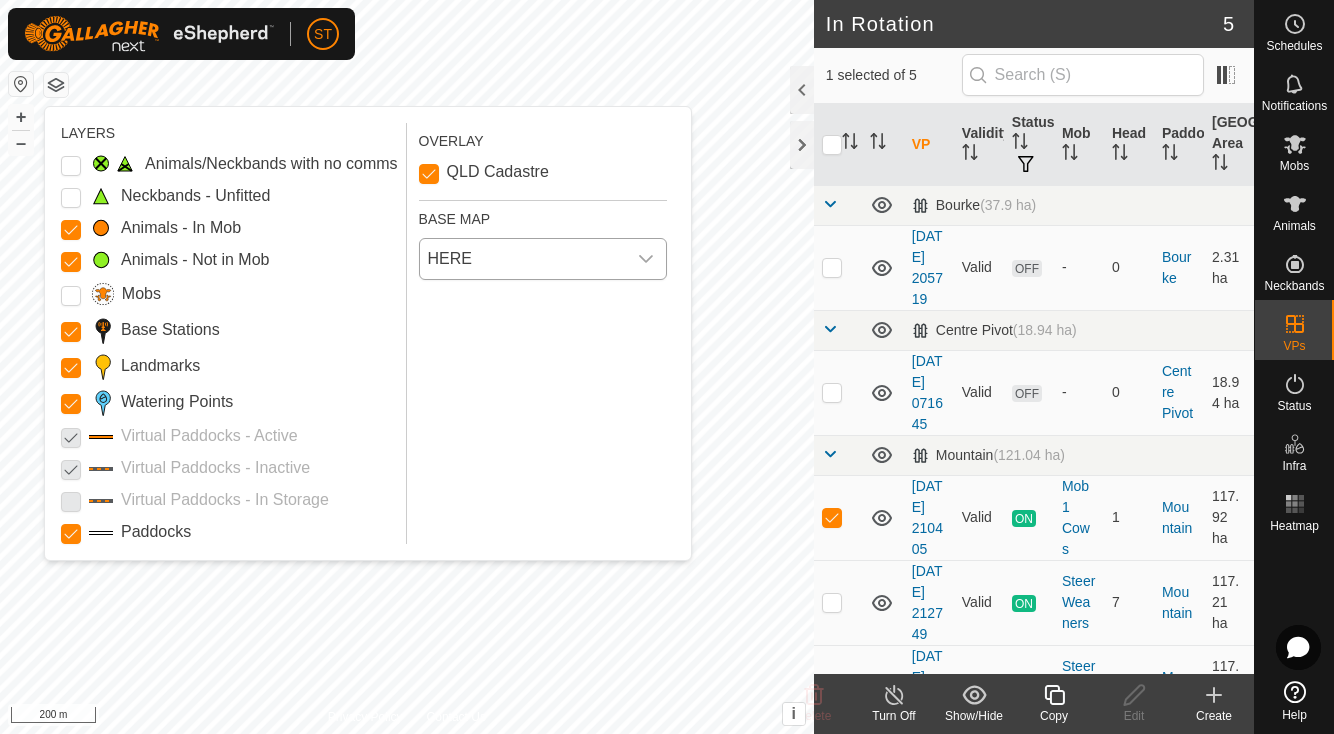 click 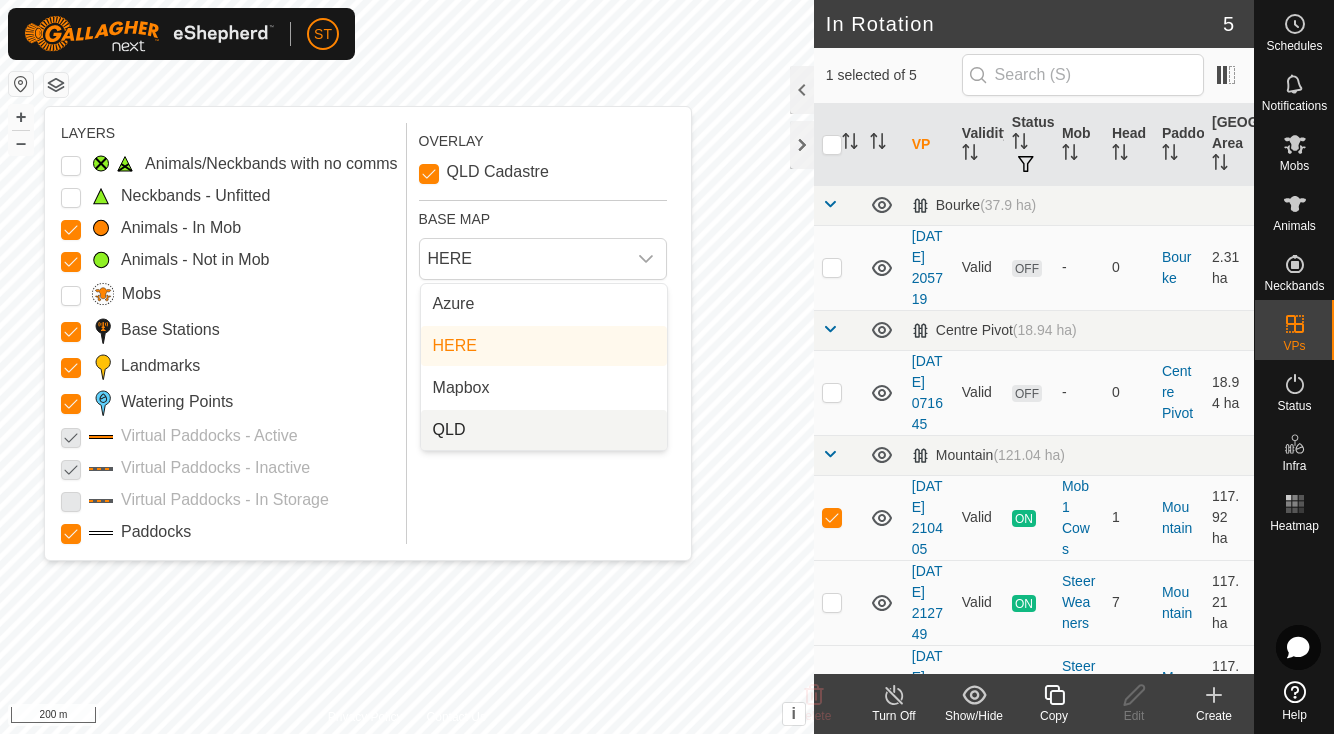 click on "QLD" at bounding box center [544, 430] 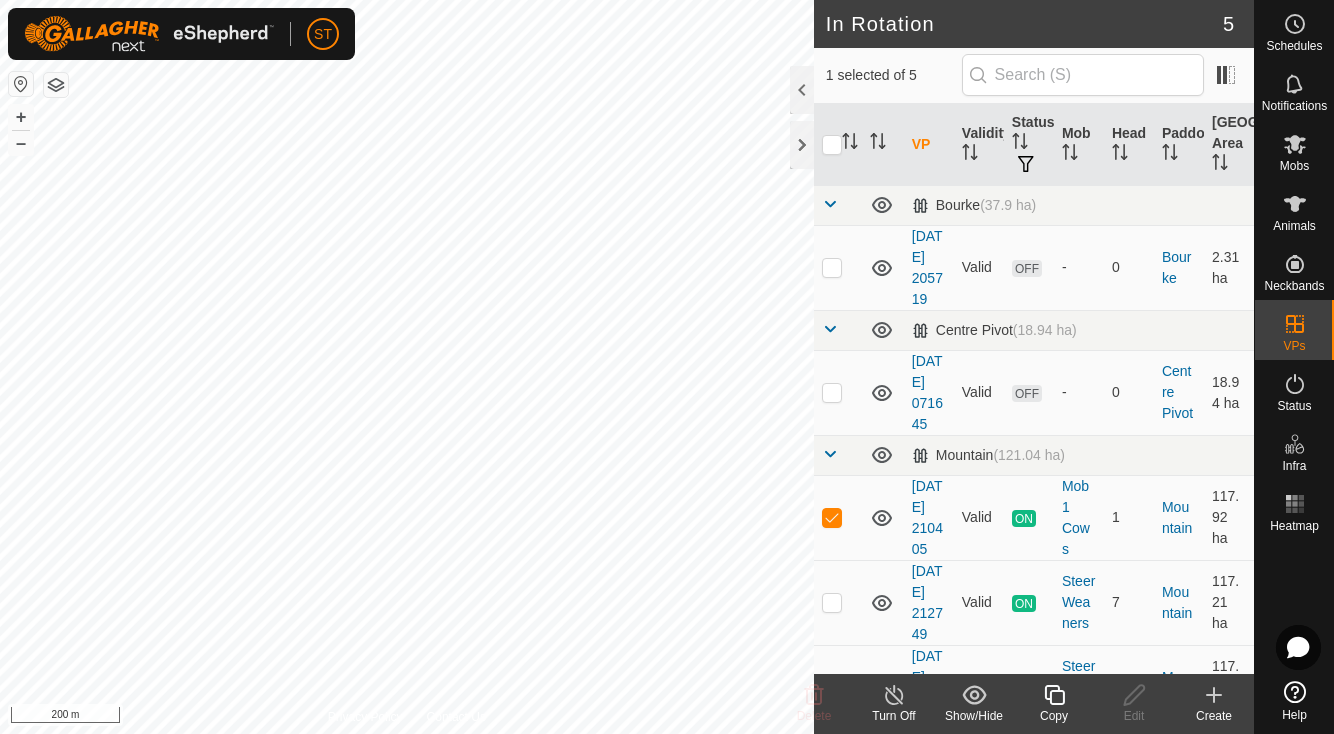 click 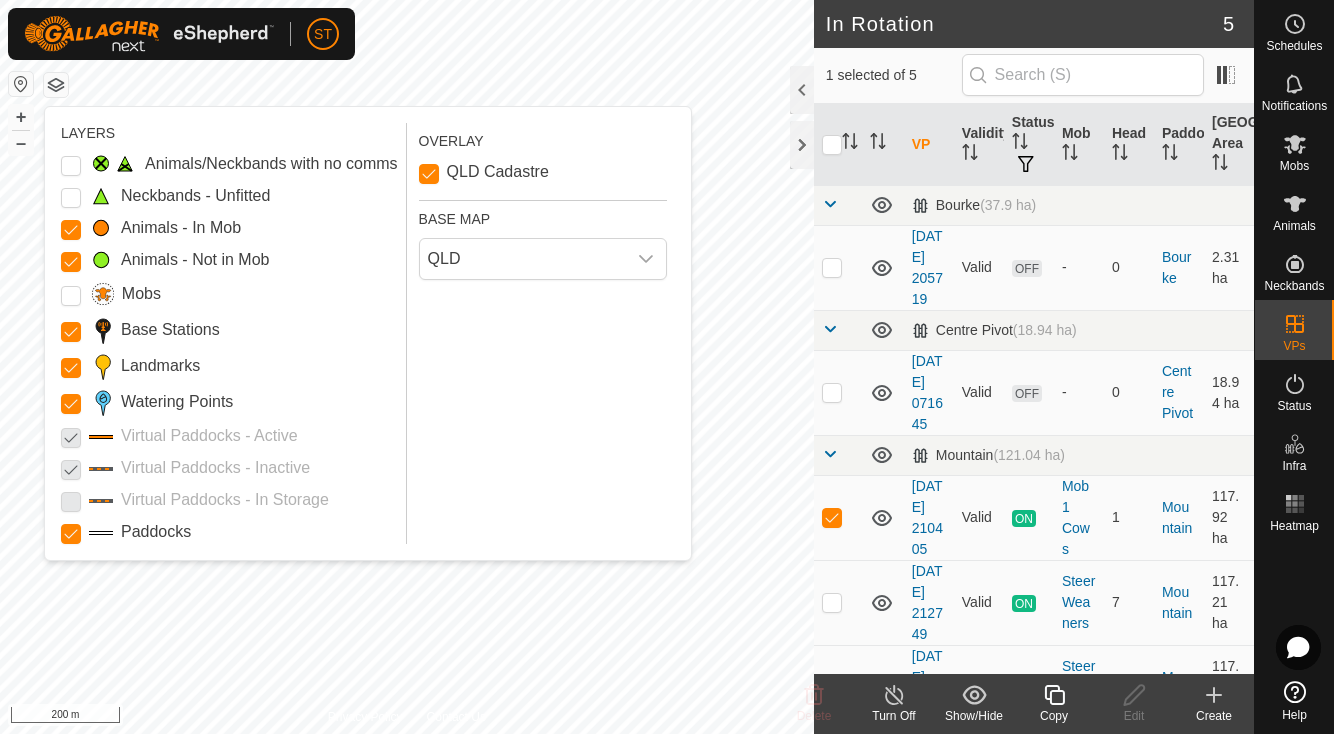 click on "BASE MAP" at bounding box center [543, 215] 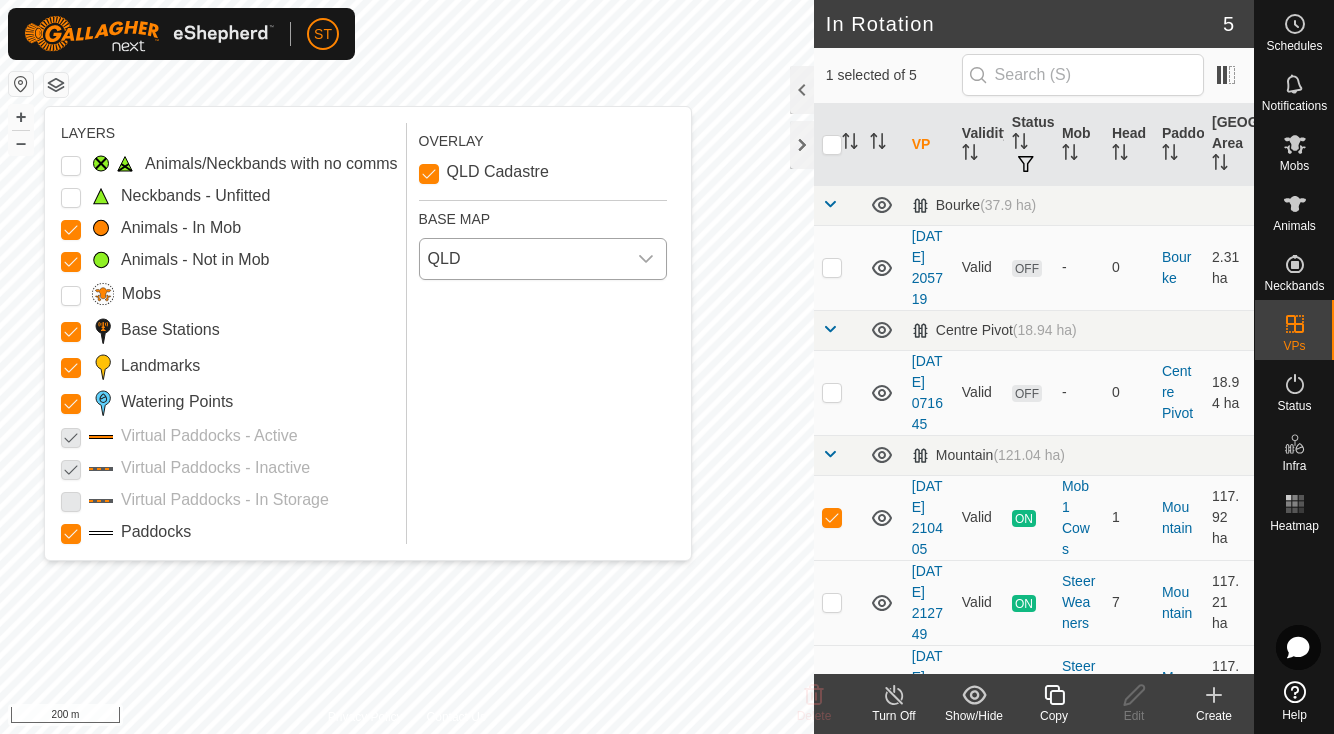 click 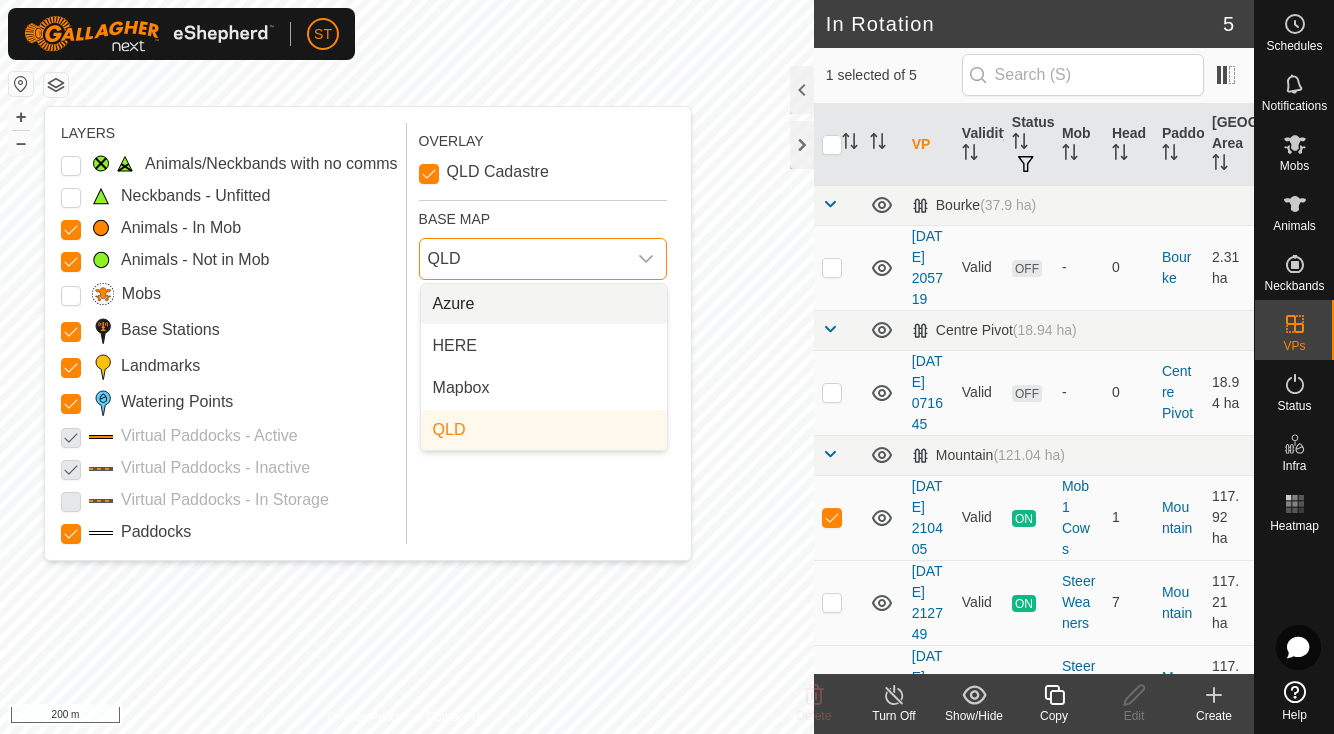 click on "Azure" at bounding box center [544, 304] 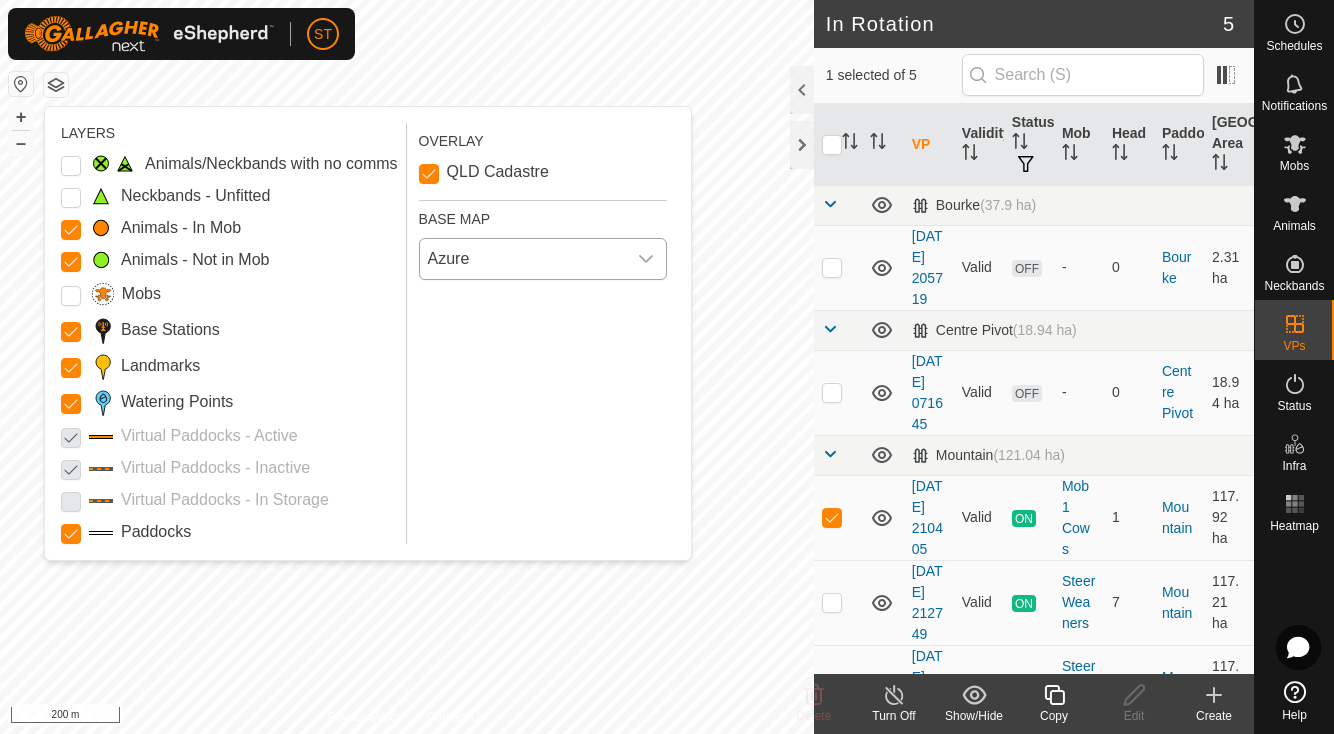 click 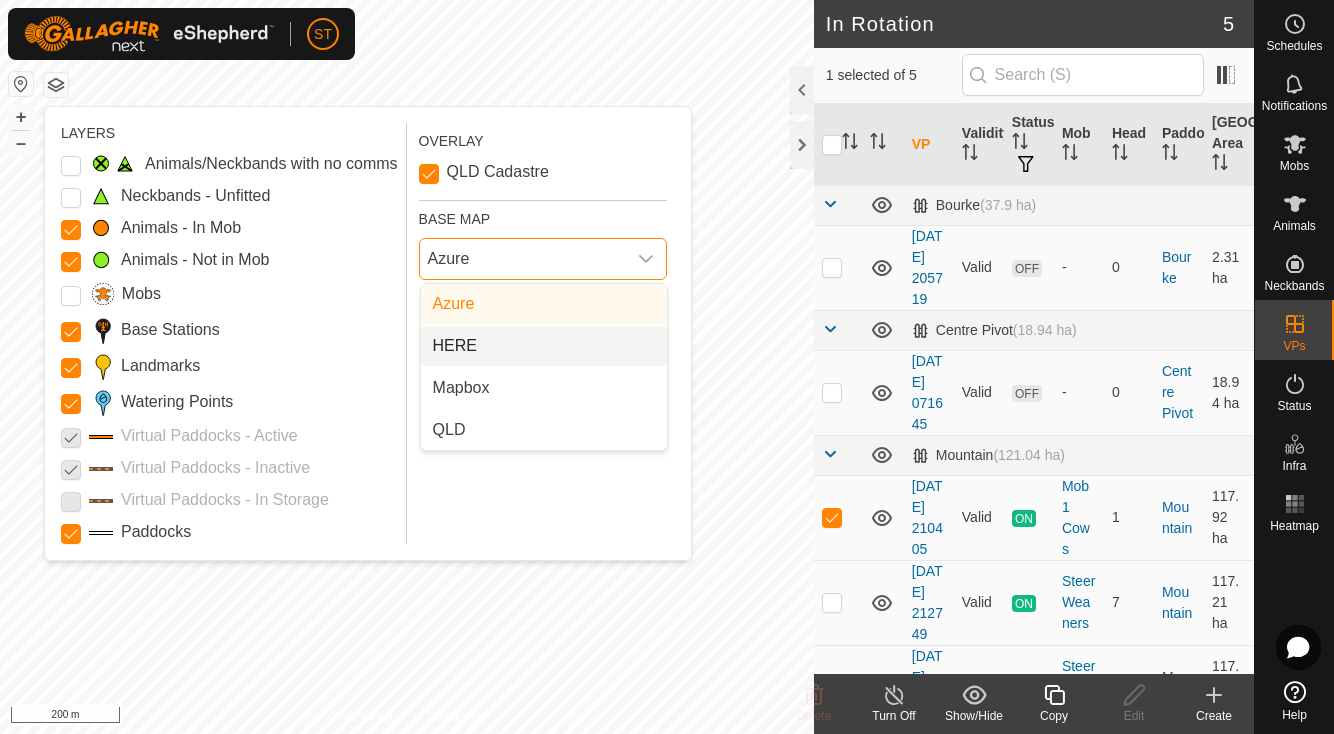 click on "HERE" at bounding box center [544, 346] 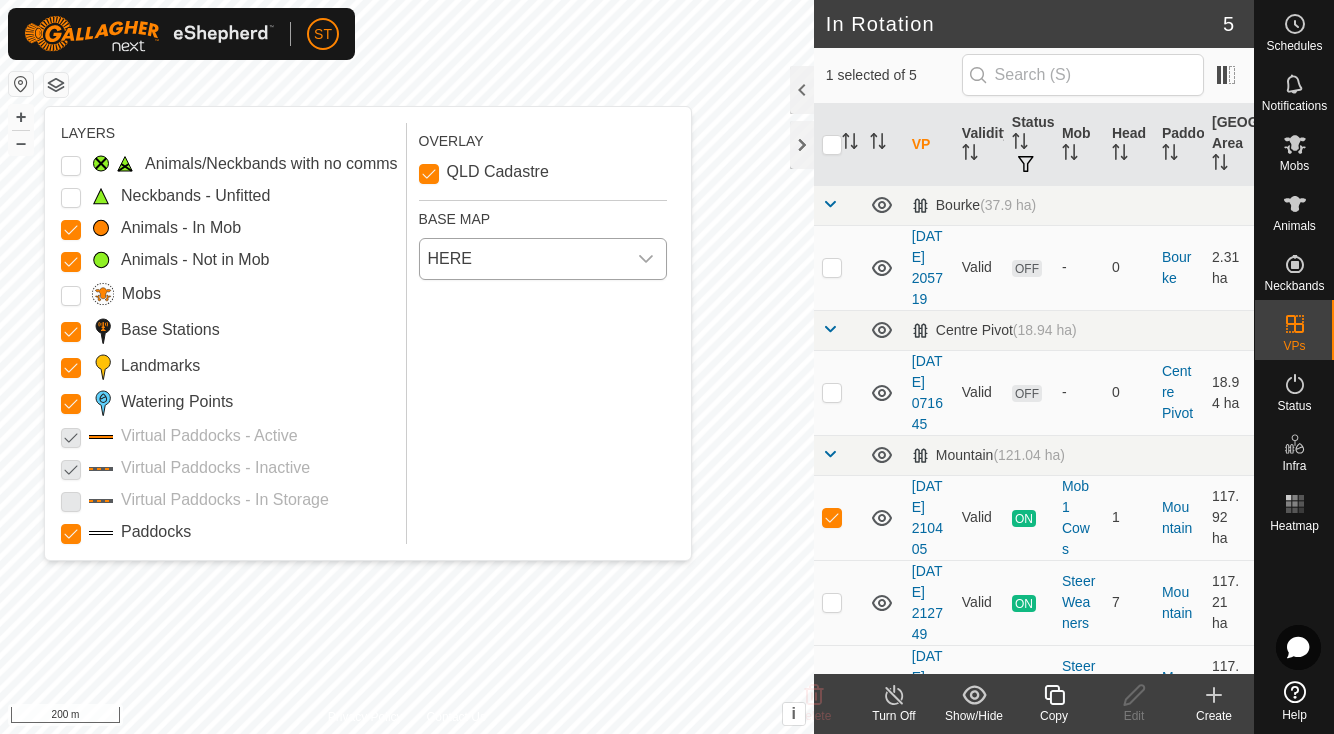 click 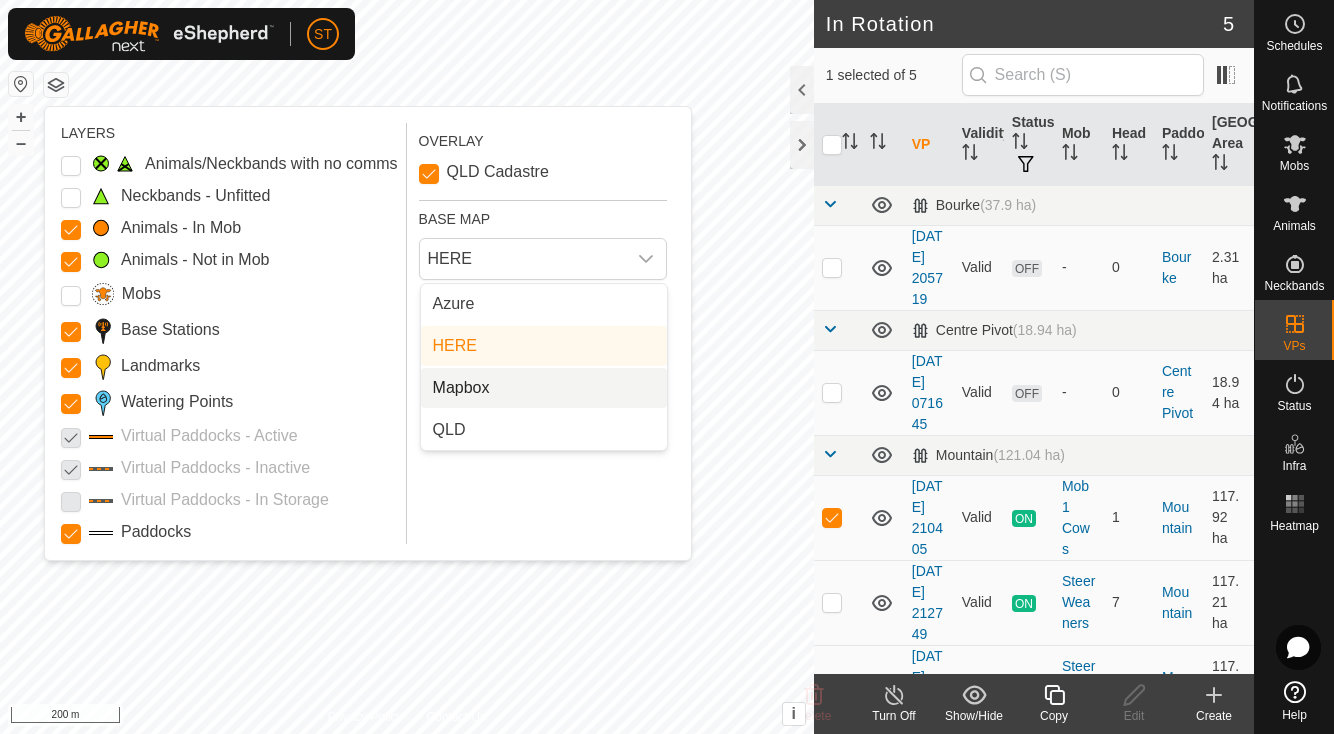 click on "Mapbox" at bounding box center [544, 388] 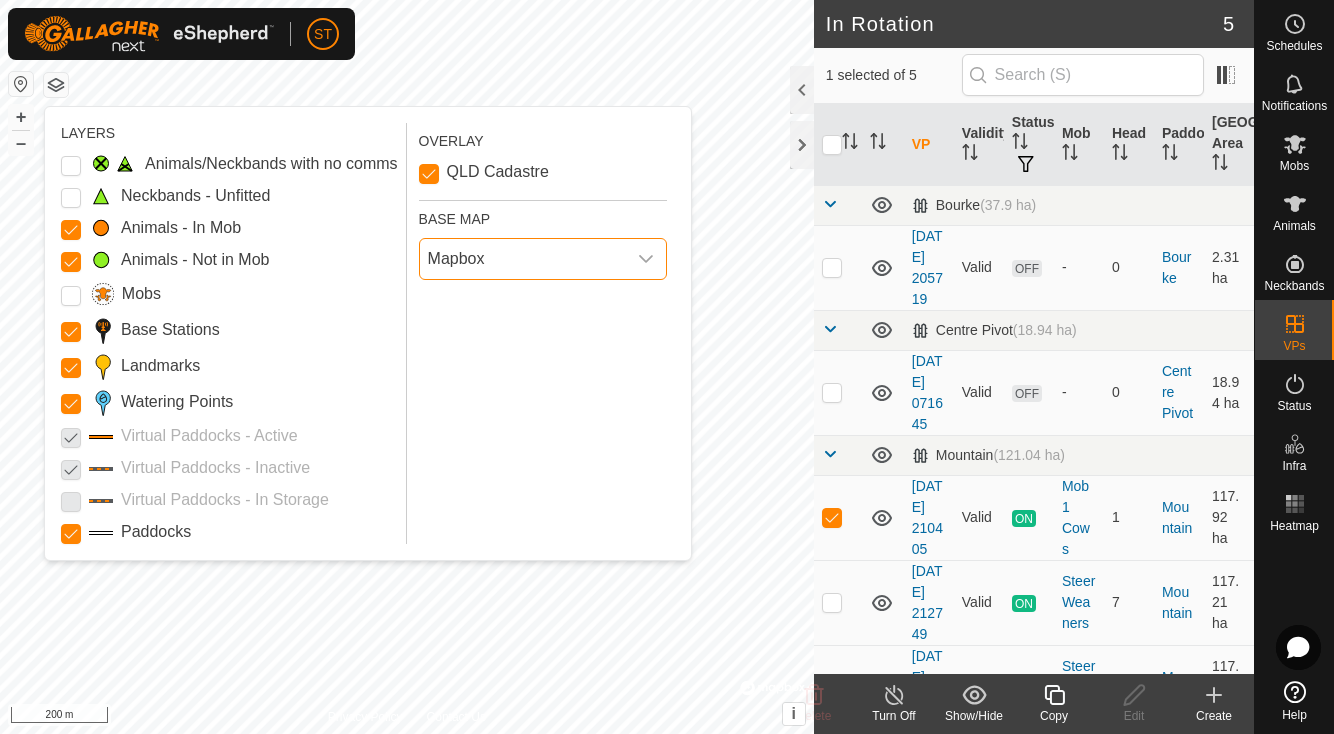 click 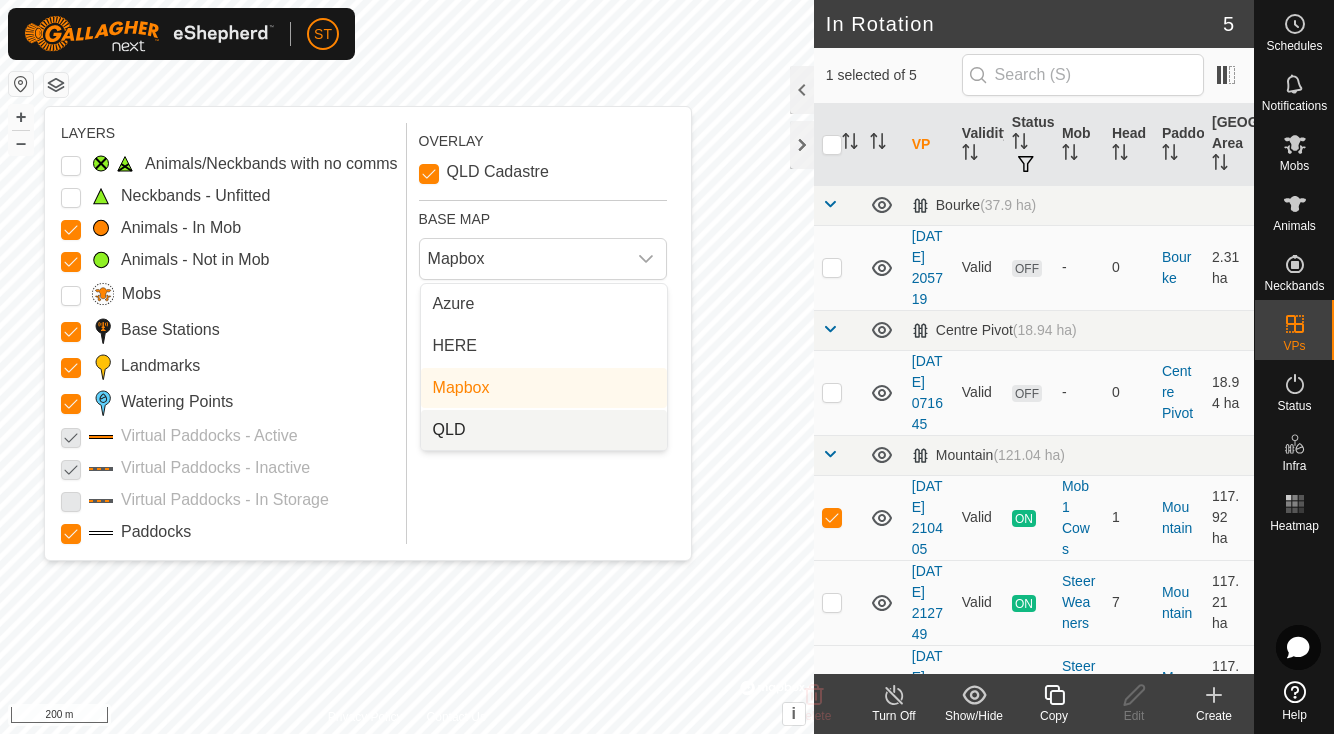 click on "QLD" at bounding box center (544, 430) 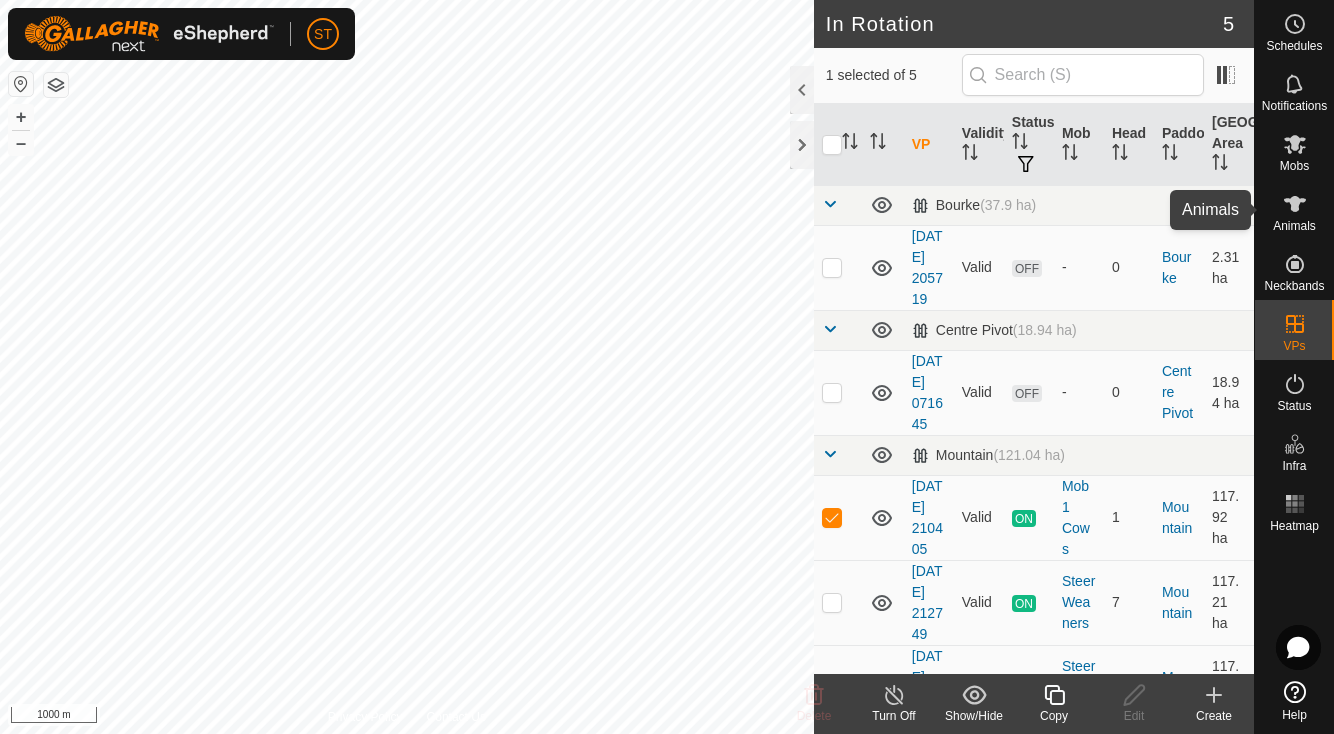 click 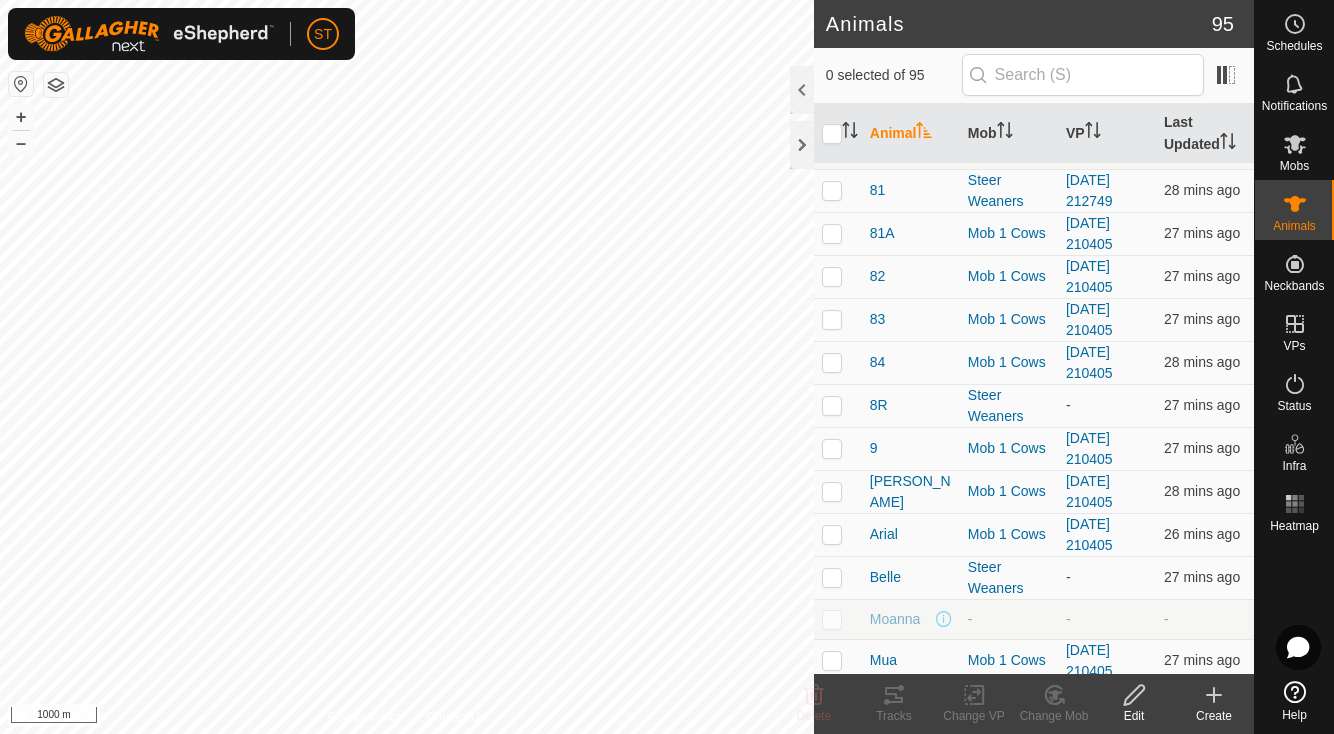 scroll, scrollTop: 3554, scrollLeft: 0, axis: vertical 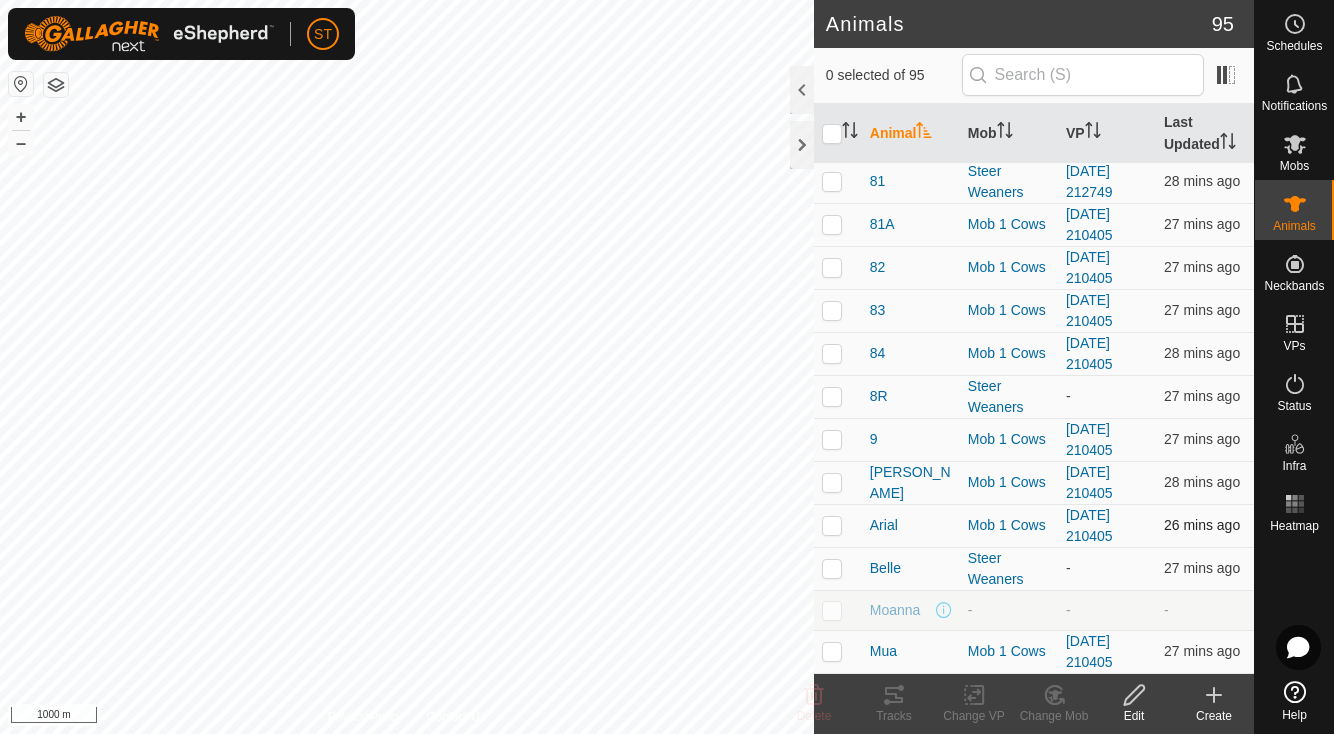 click at bounding box center [832, 525] 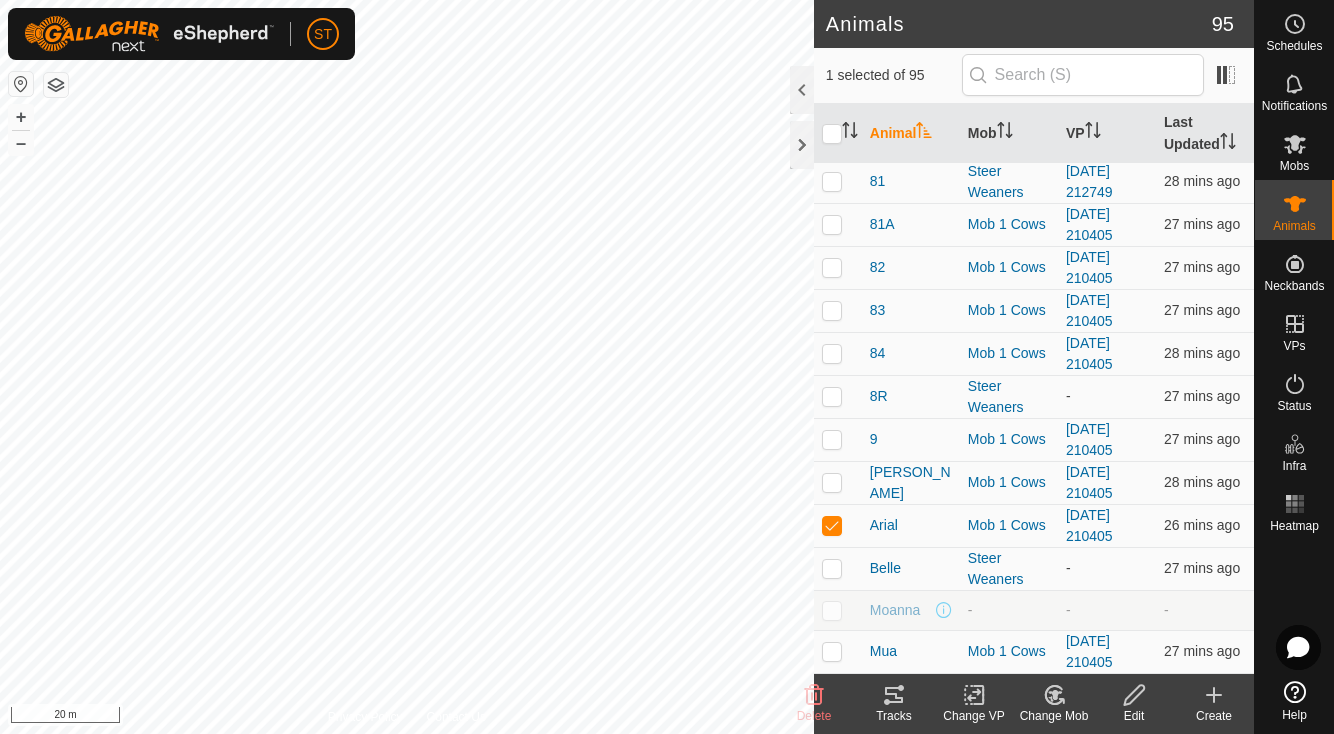 click 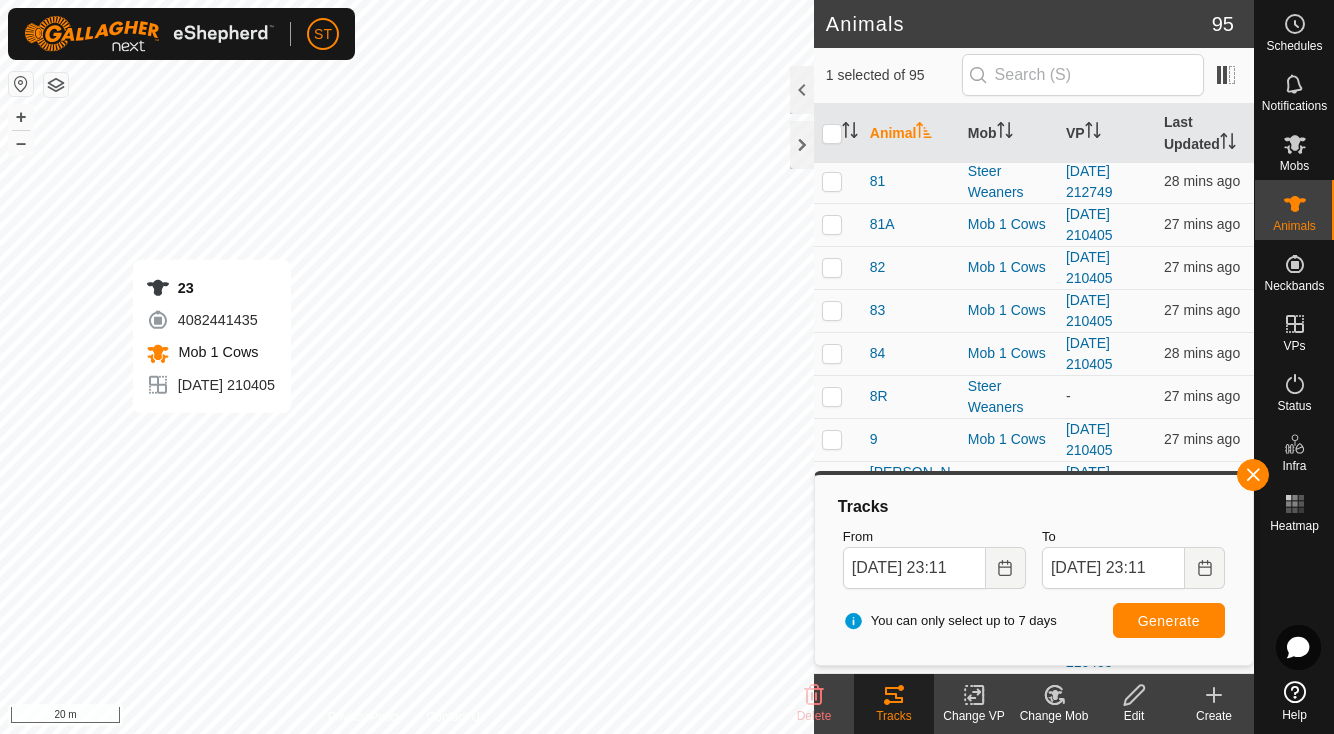checkbox on "true" 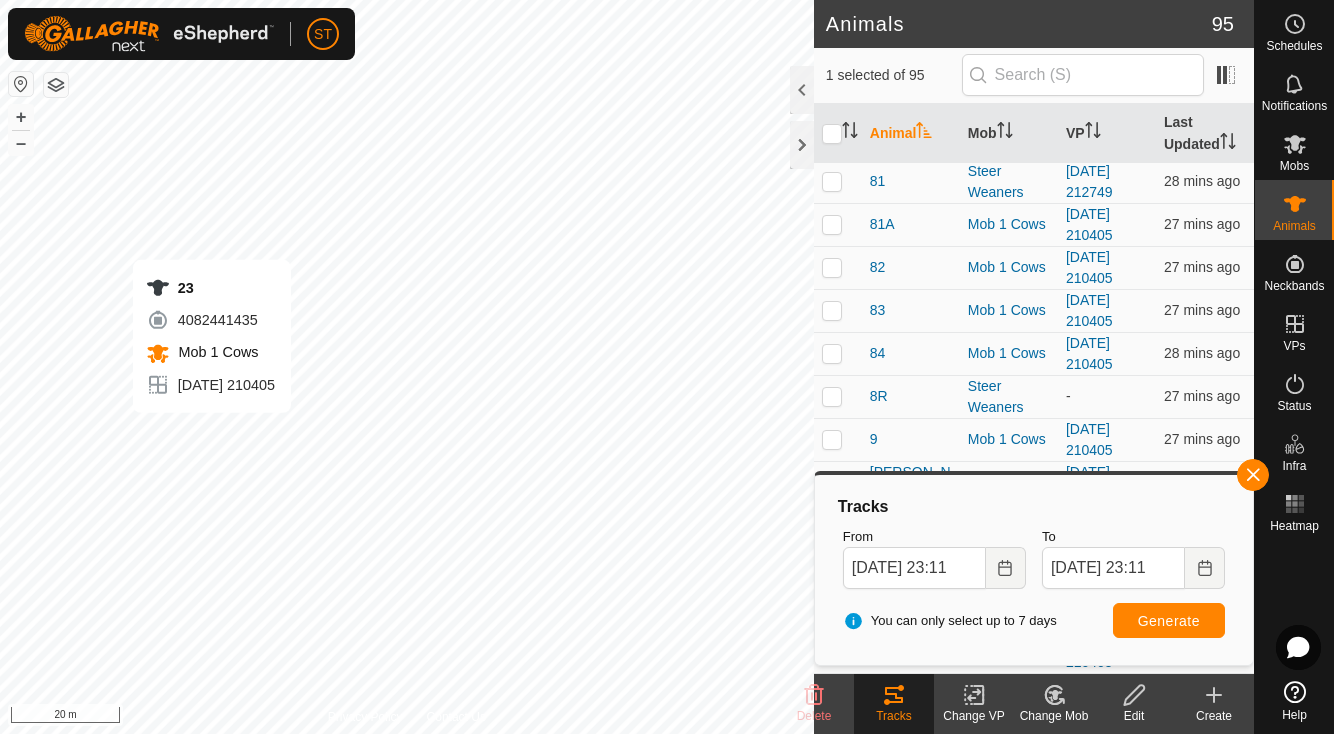 checkbox on "false" 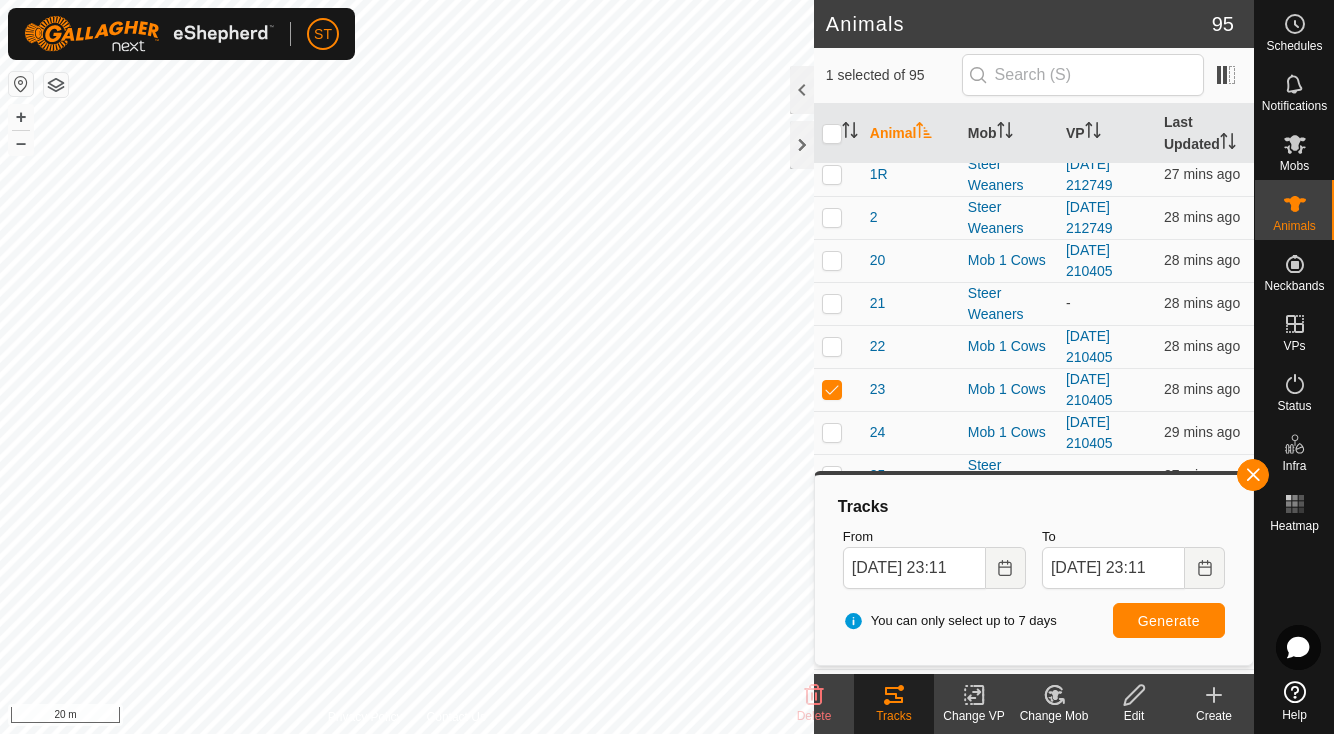 scroll, scrollTop: 623, scrollLeft: 0, axis: vertical 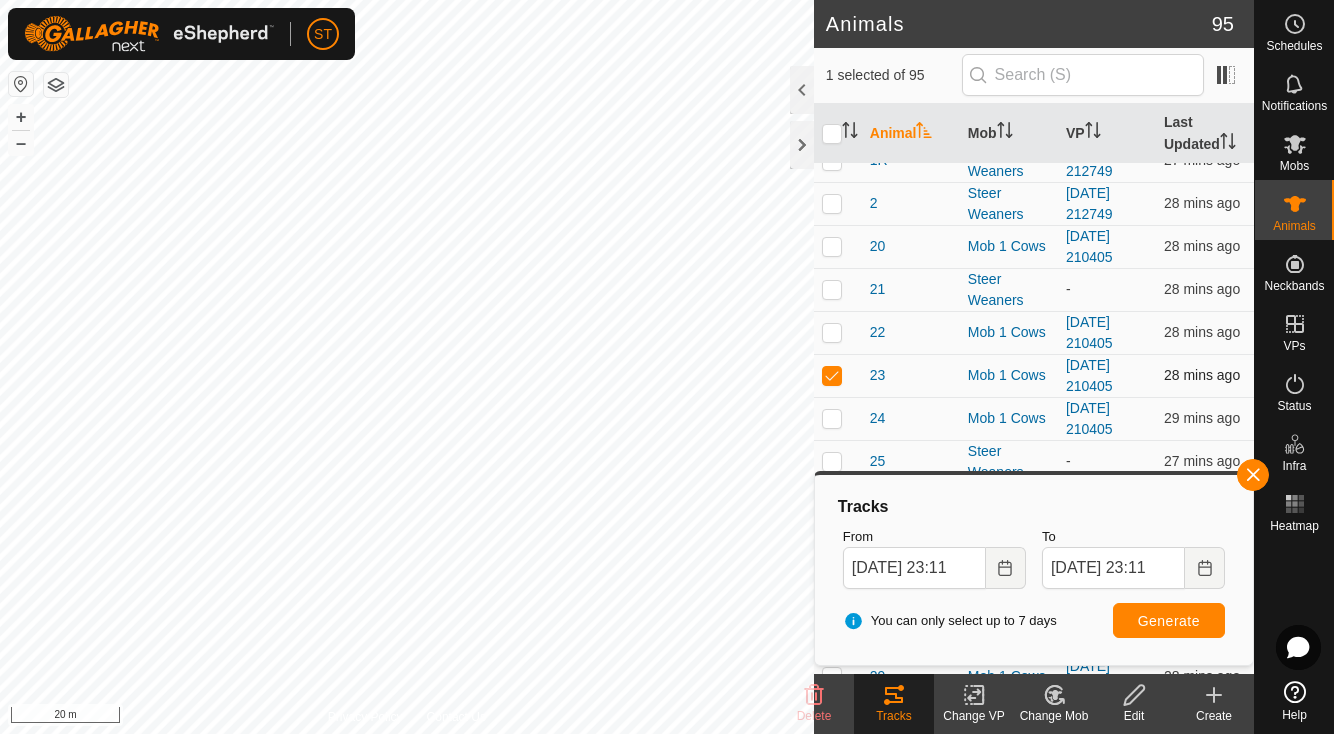 click at bounding box center [832, 375] 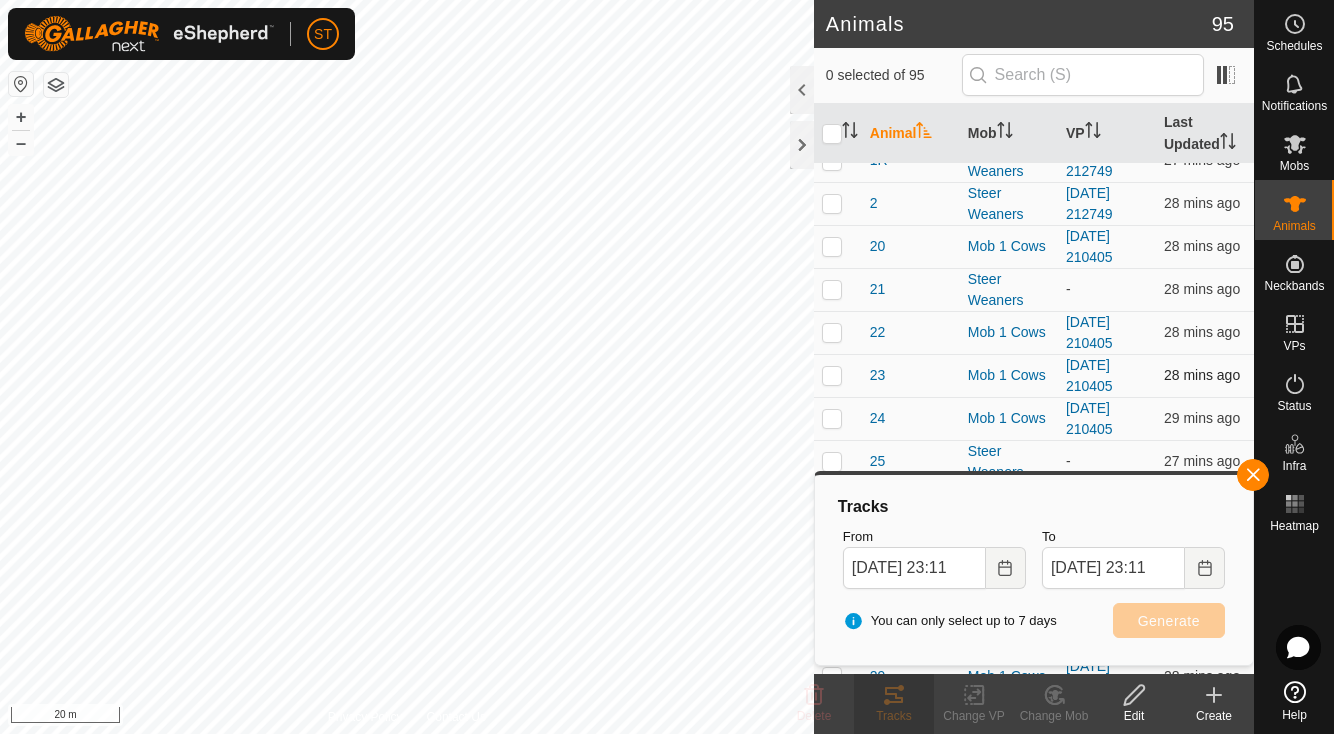 click at bounding box center [832, 375] 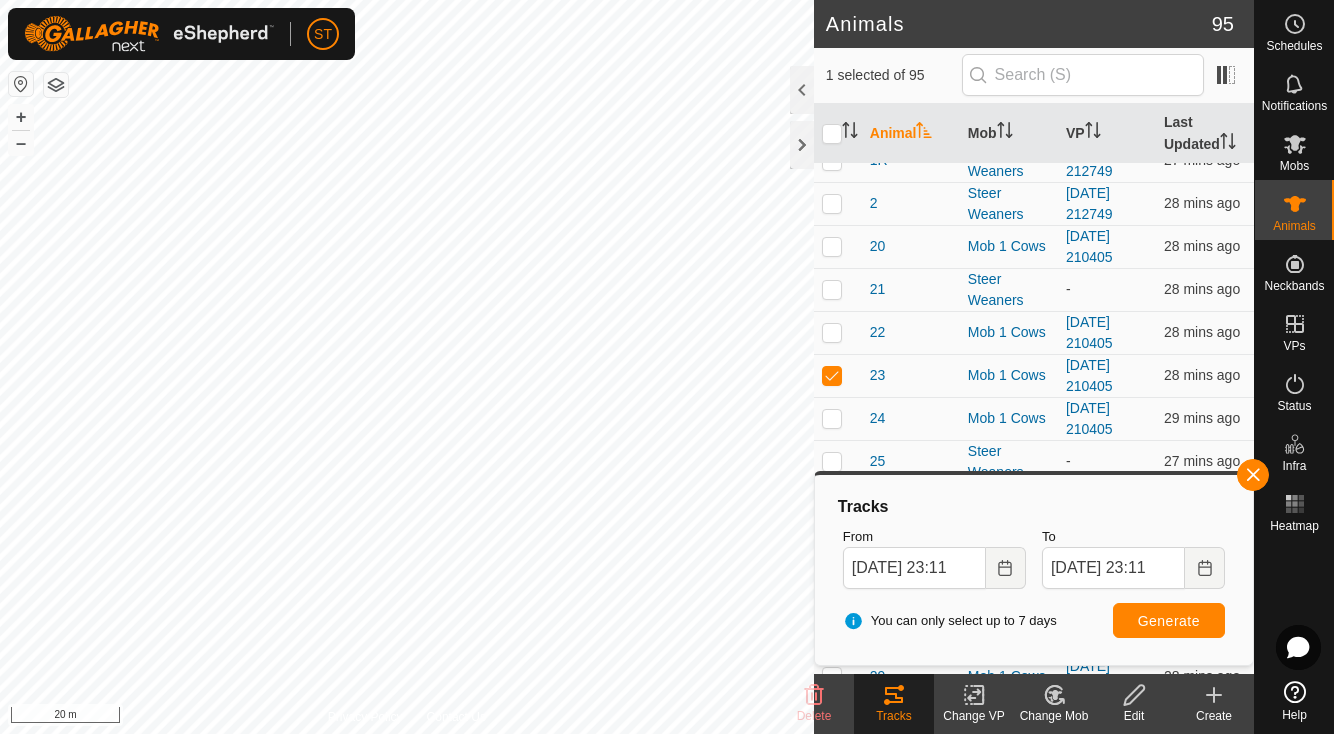 click 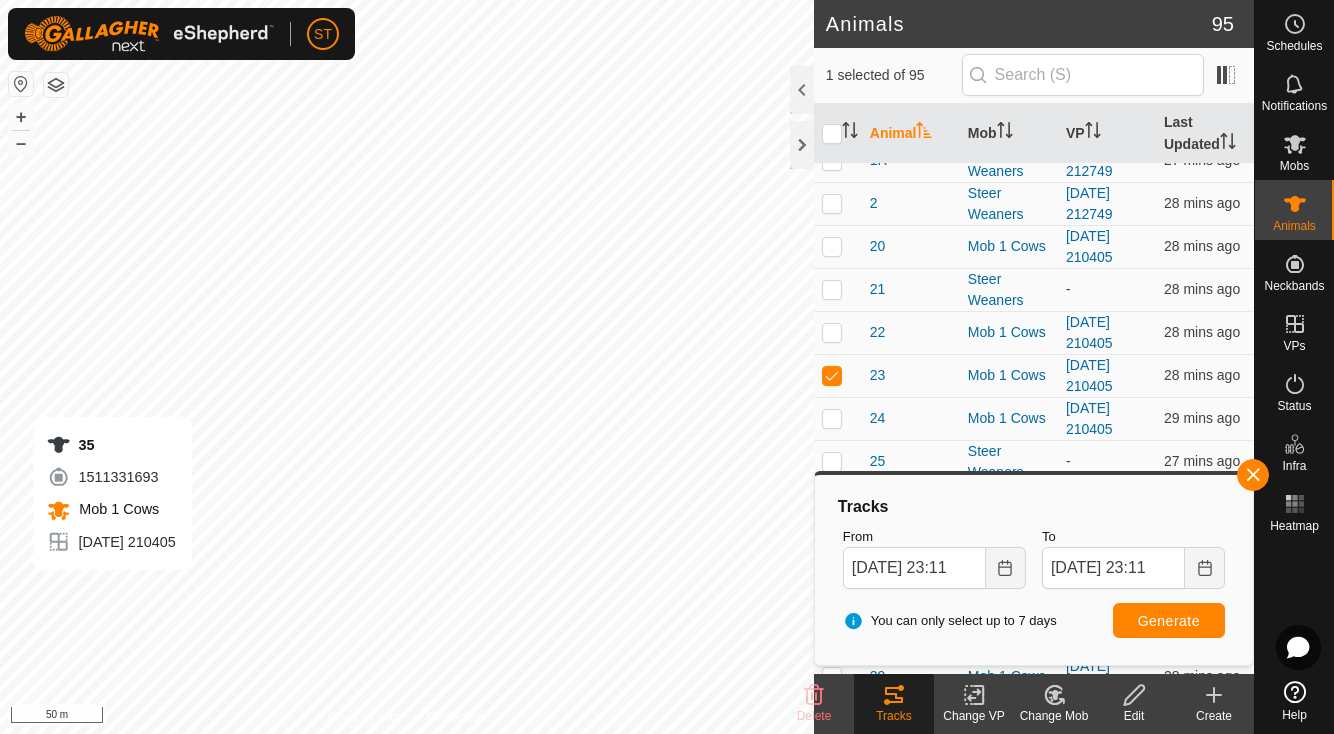 checkbox on "false" 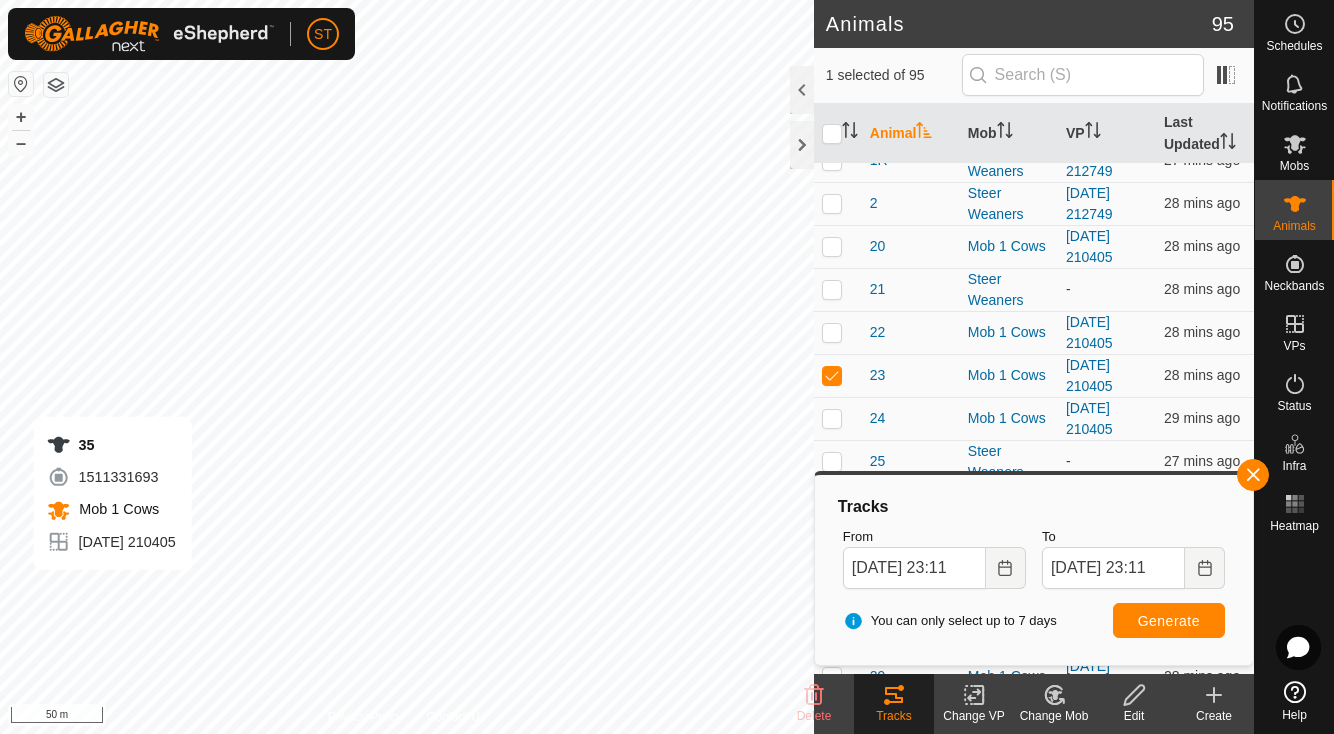 checkbox on "true" 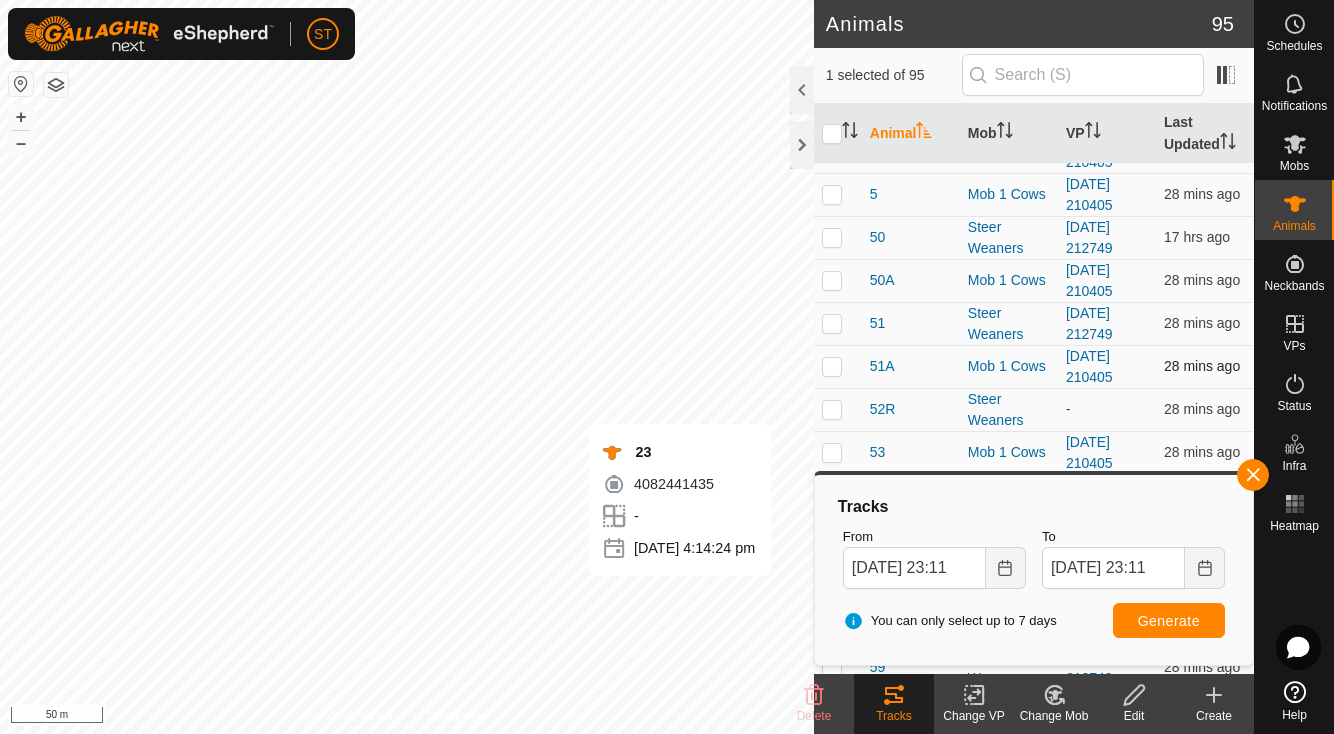 scroll, scrollTop: 1957, scrollLeft: 0, axis: vertical 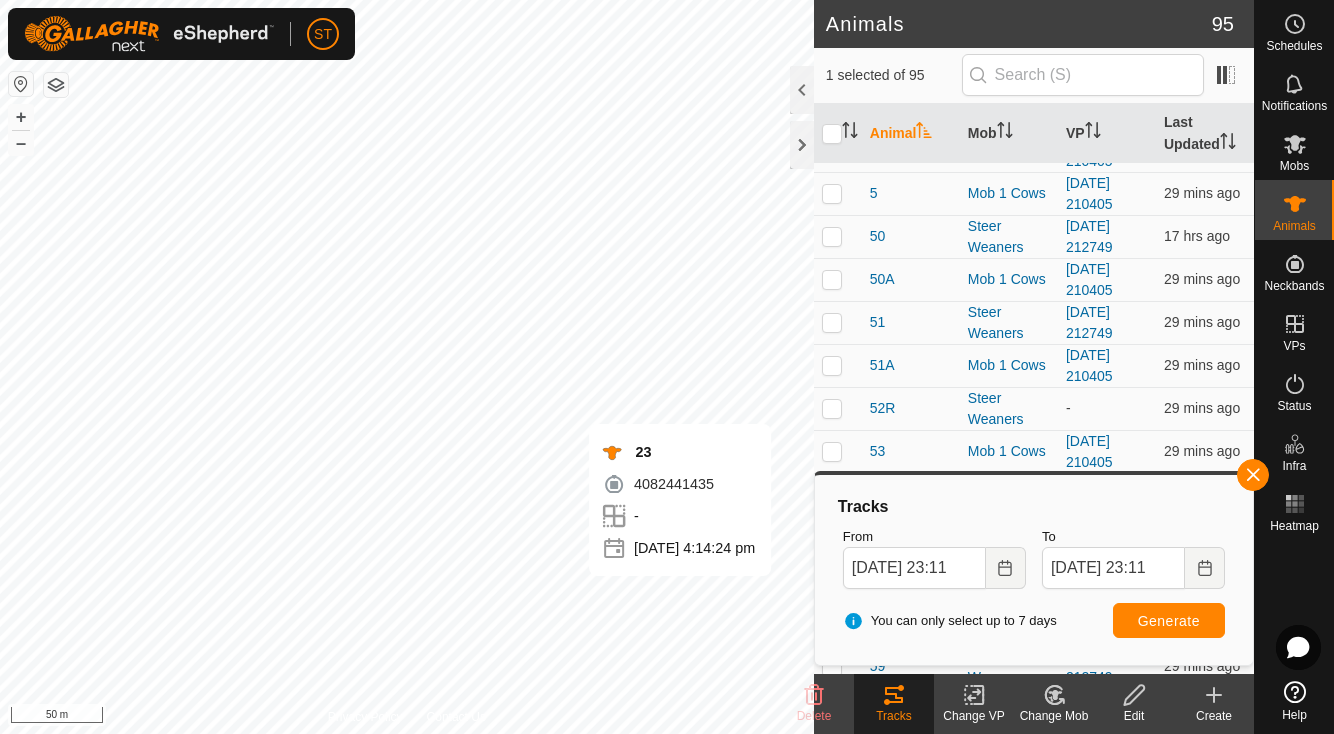 click on "Generate" at bounding box center (1169, 621) 